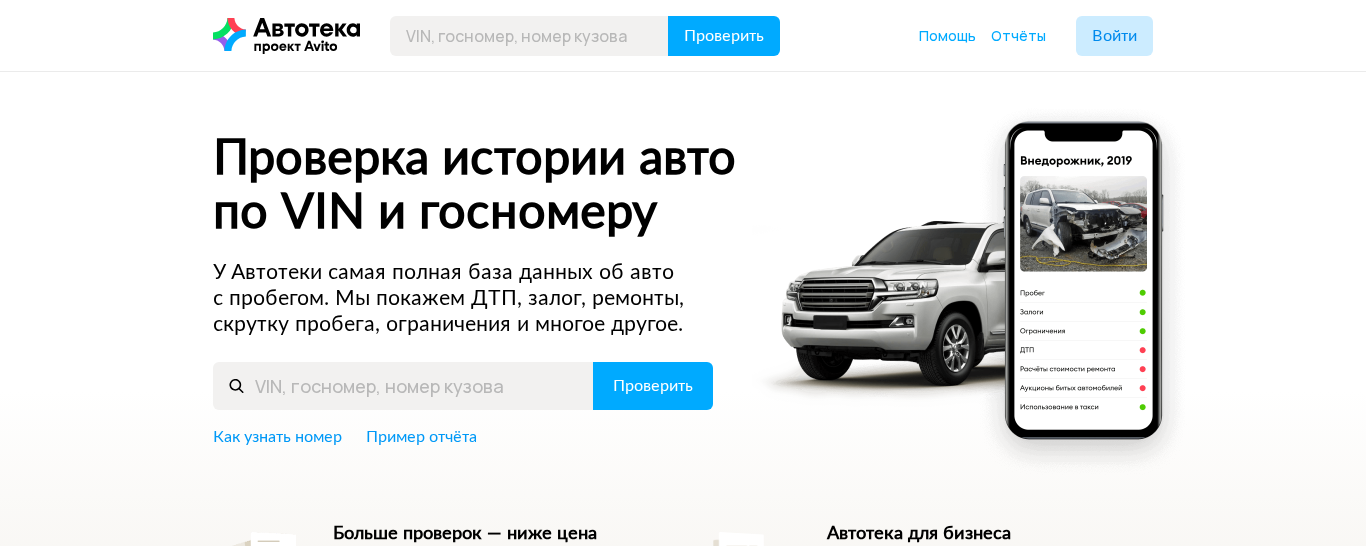 scroll, scrollTop: 0, scrollLeft: 0, axis: both 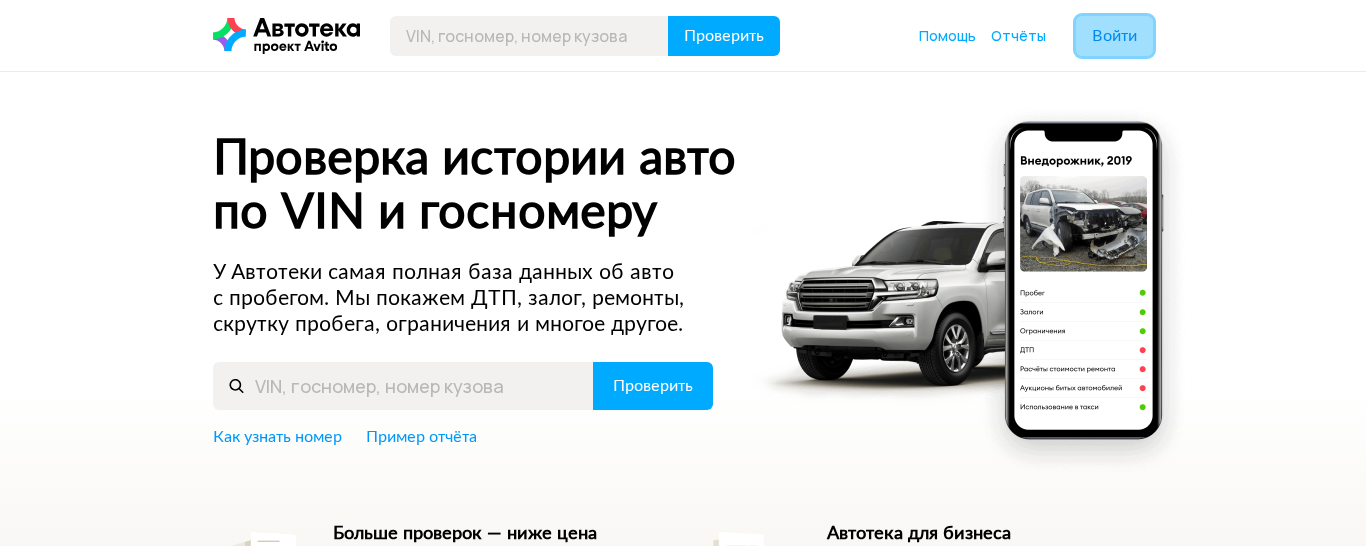 click on "Войти" at bounding box center [1114, 36] 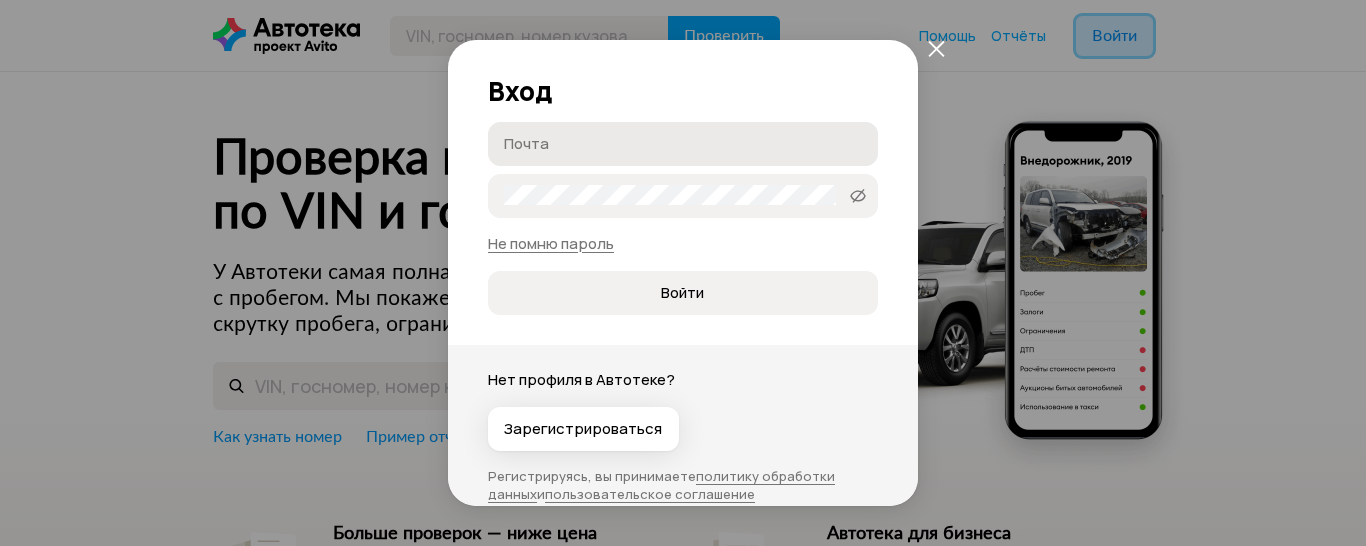 click on "Почта" at bounding box center (683, 144) 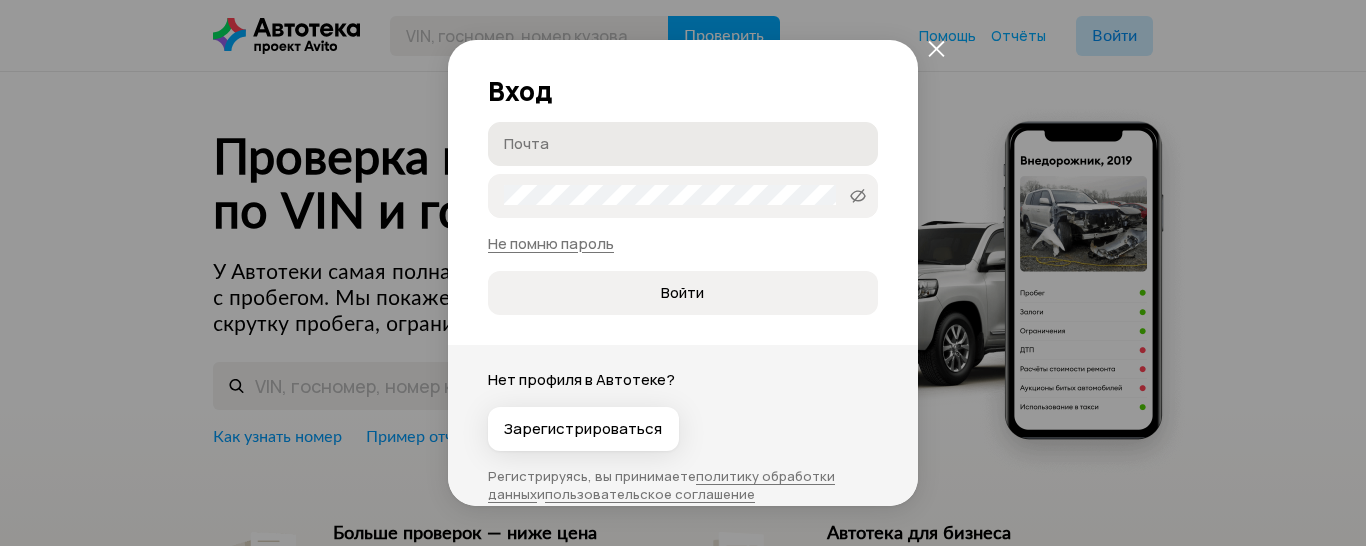 click on "Почта" at bounding box center [686, 143] 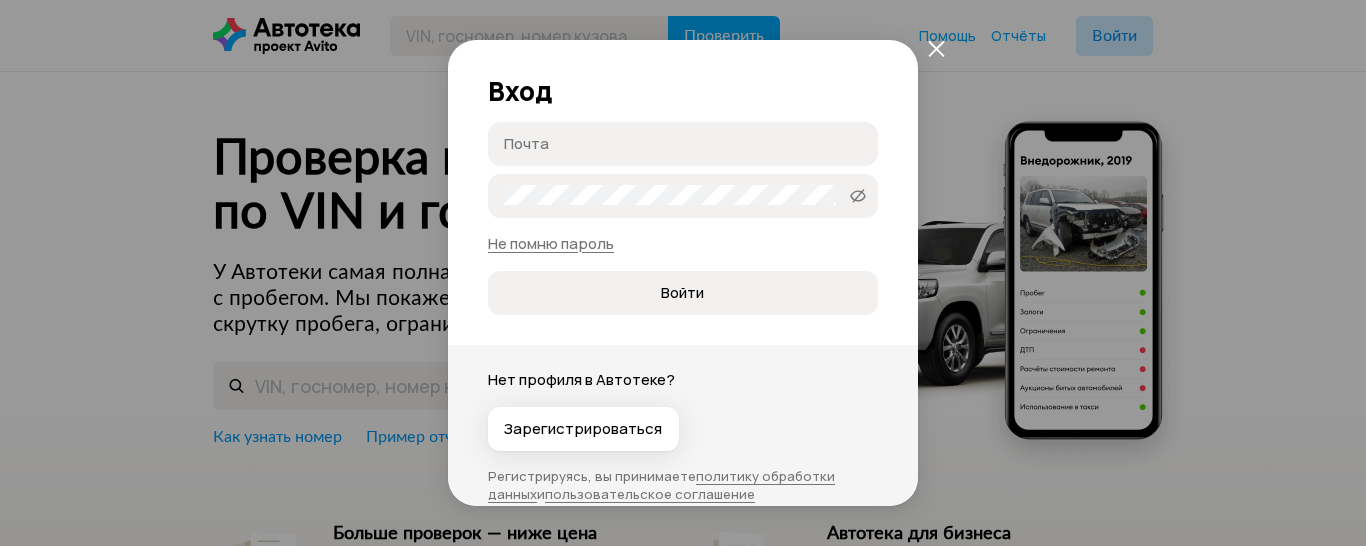 click on "Вход Почта Пароль   Не помню пароль Войти Нет профиля в Автотеке? Зарегистрироваться Регистрируясь, вы принимаете  политику обработки данных  и  пользовательское соглашение" at bounding box center [683, 273] 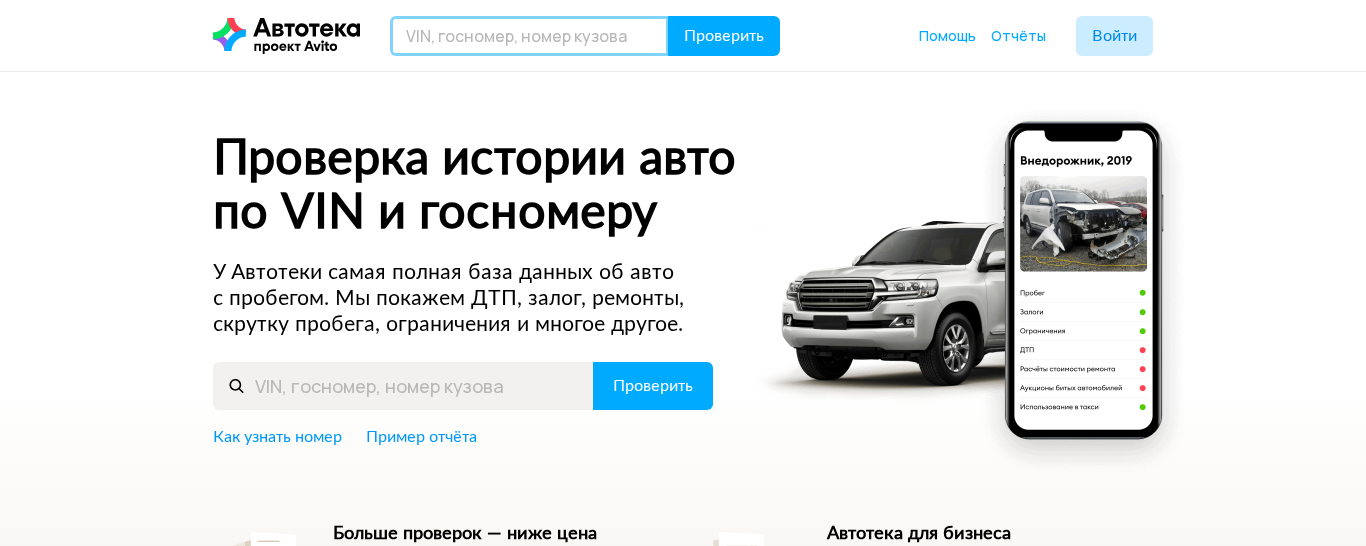 click at bounding box center (529, 36) 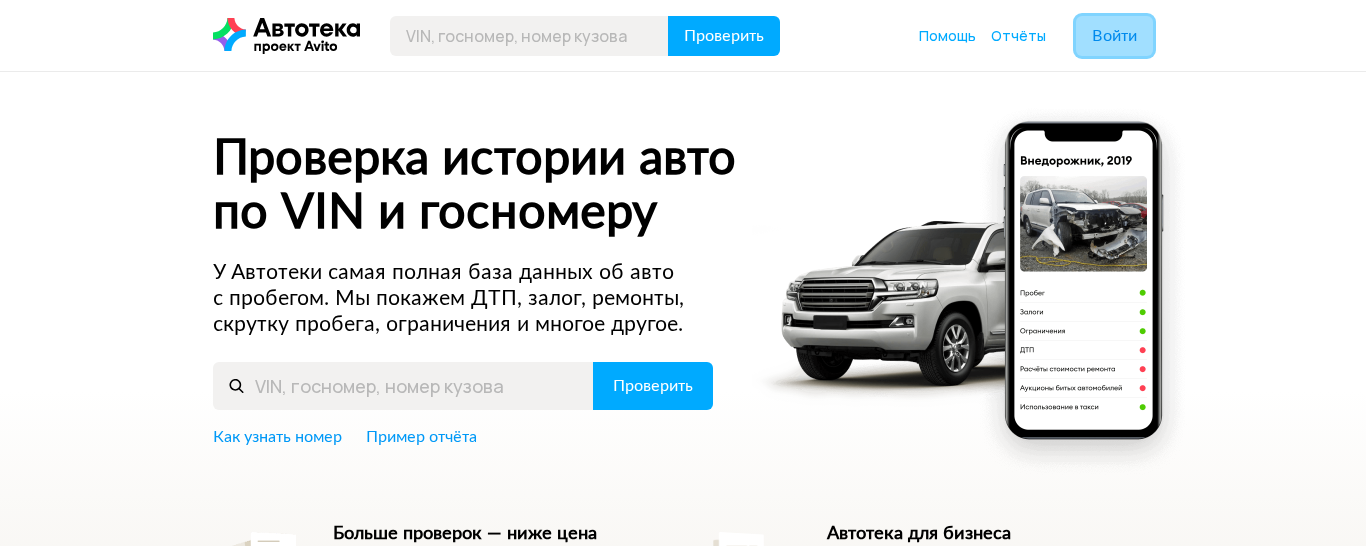 click on "Войти" at bounding box center (1114, 36) 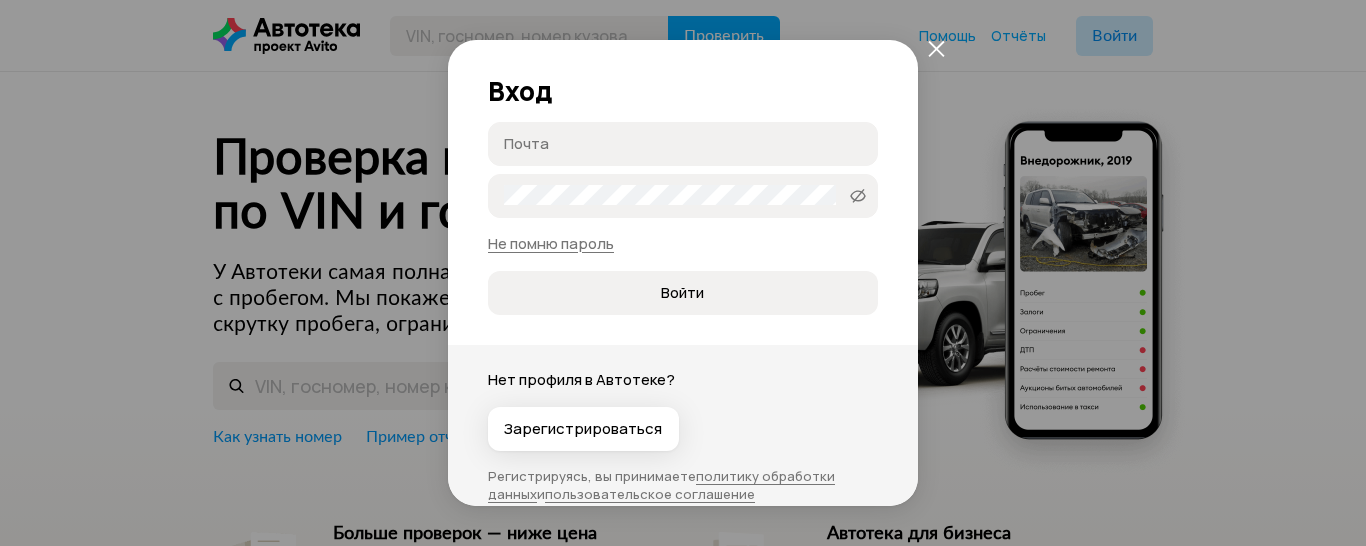 click on "Почта" at bounding box center (686, 143) 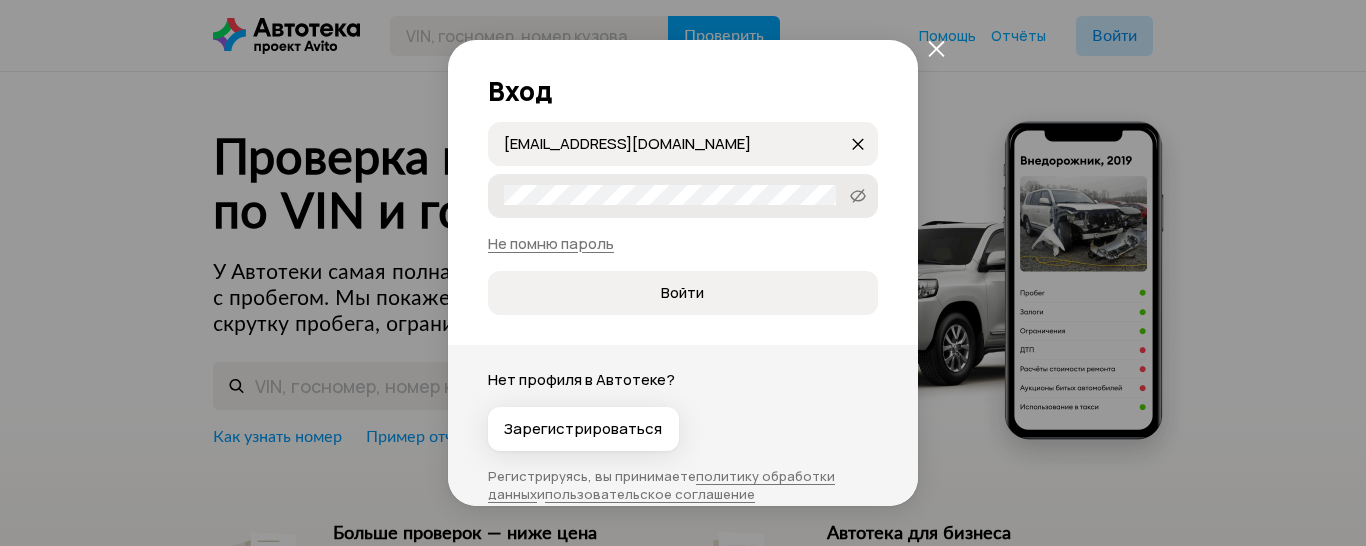 click on "Пароль" at bounding box center (683, 196) 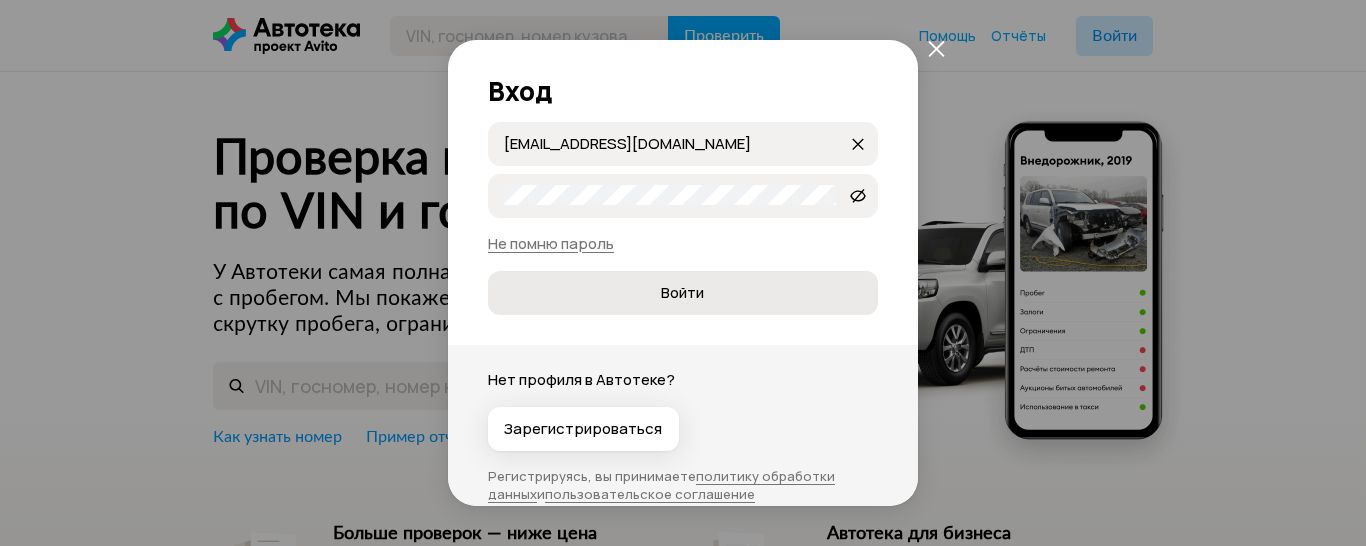 click on "Войти" at bounding box center [682, 293] 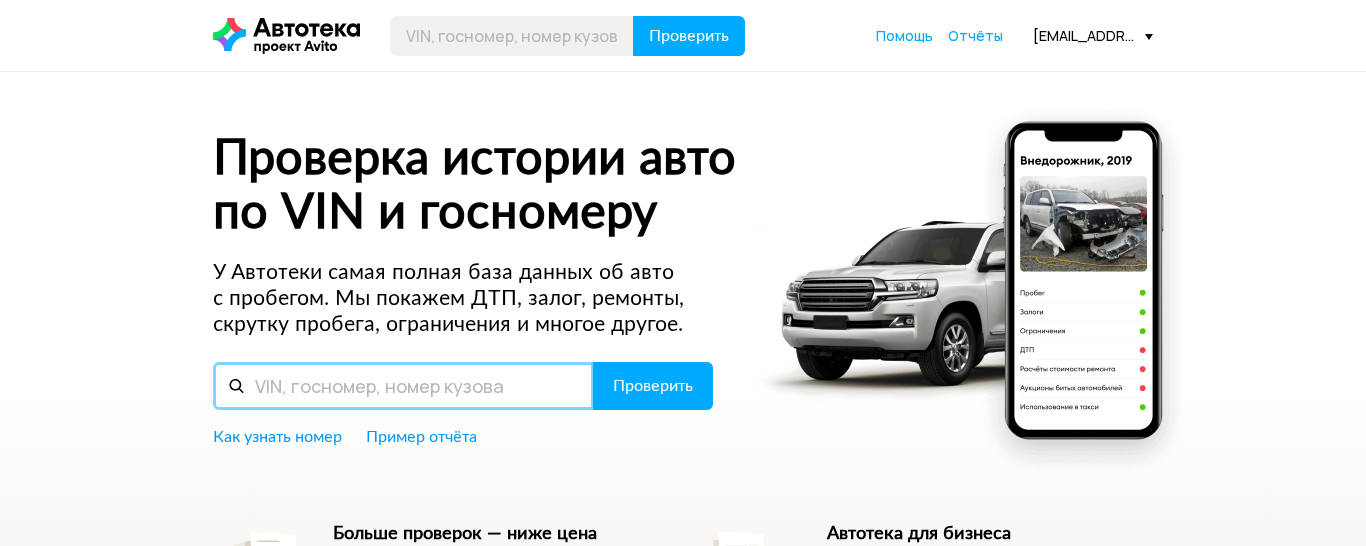 click at bounding box center (403, 386) 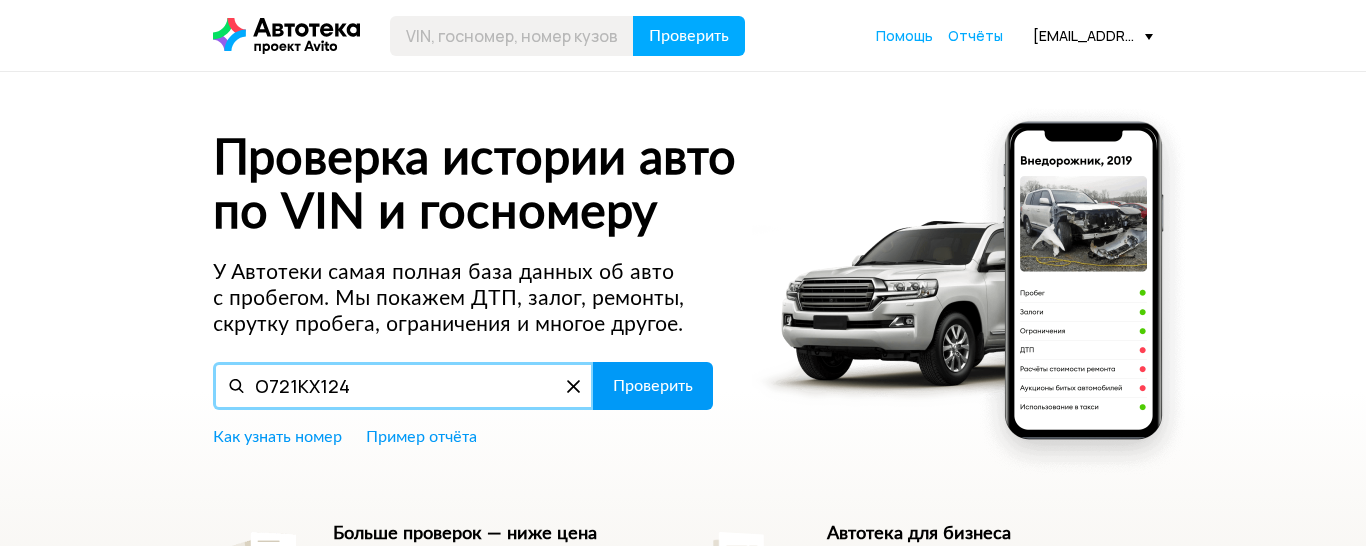 type on "О721КХ124" 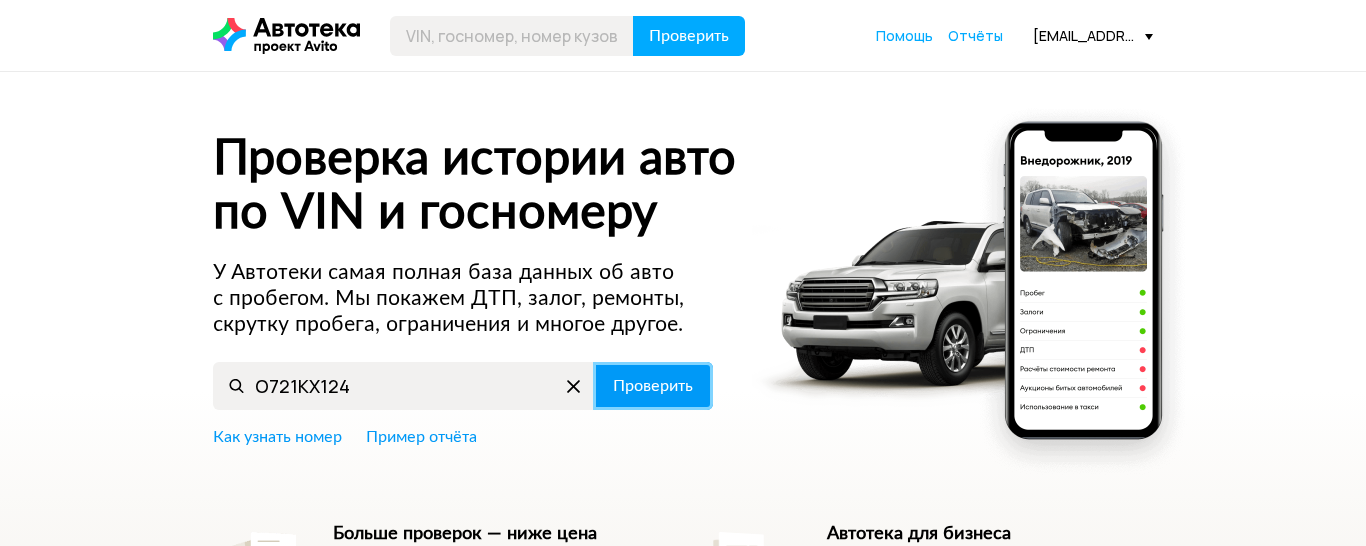 click on "Проверить" at bounding box center (653, 386) 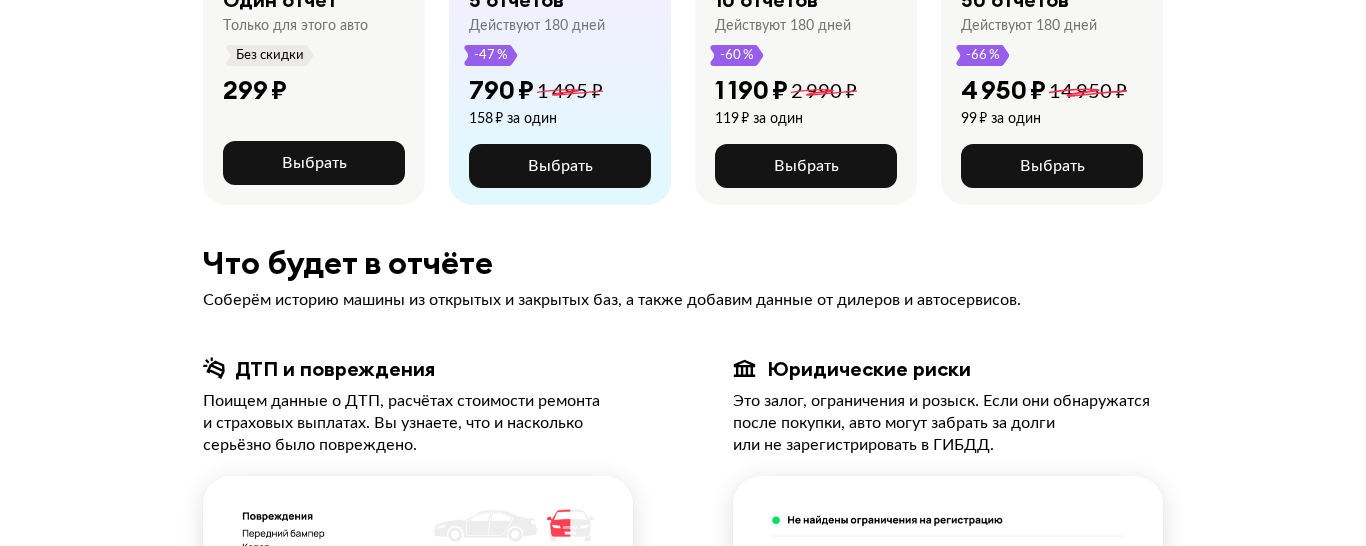 scroll, scrollTop: 278, scrollLeft: 0, axis: vertical 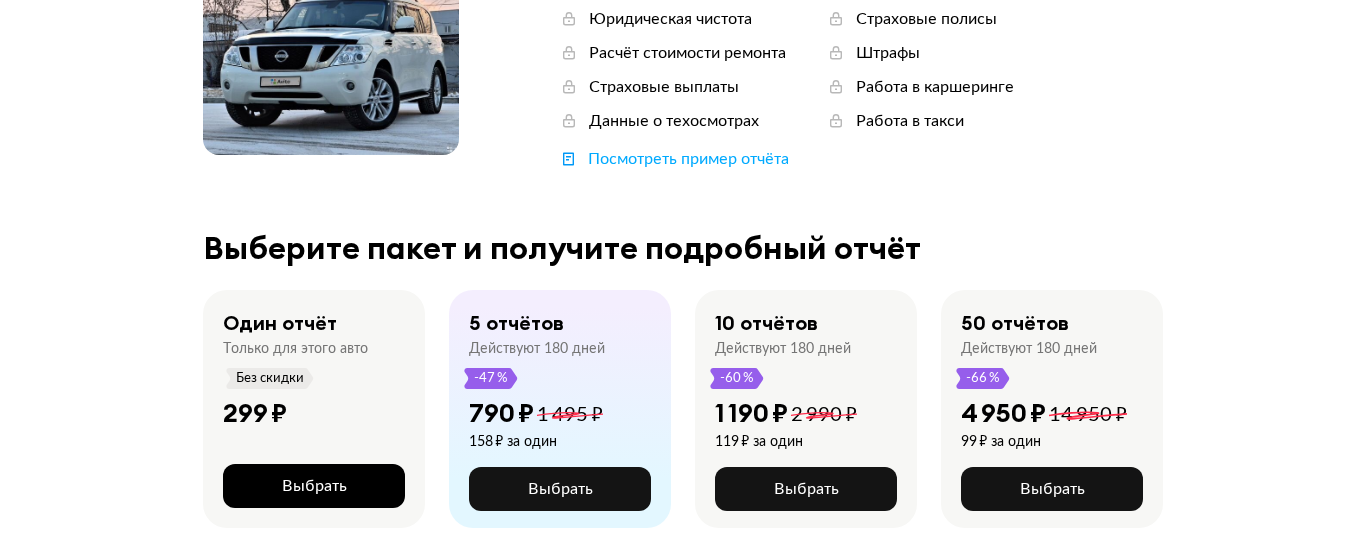 click on "Выбрать" at bounding box center (314, 486) 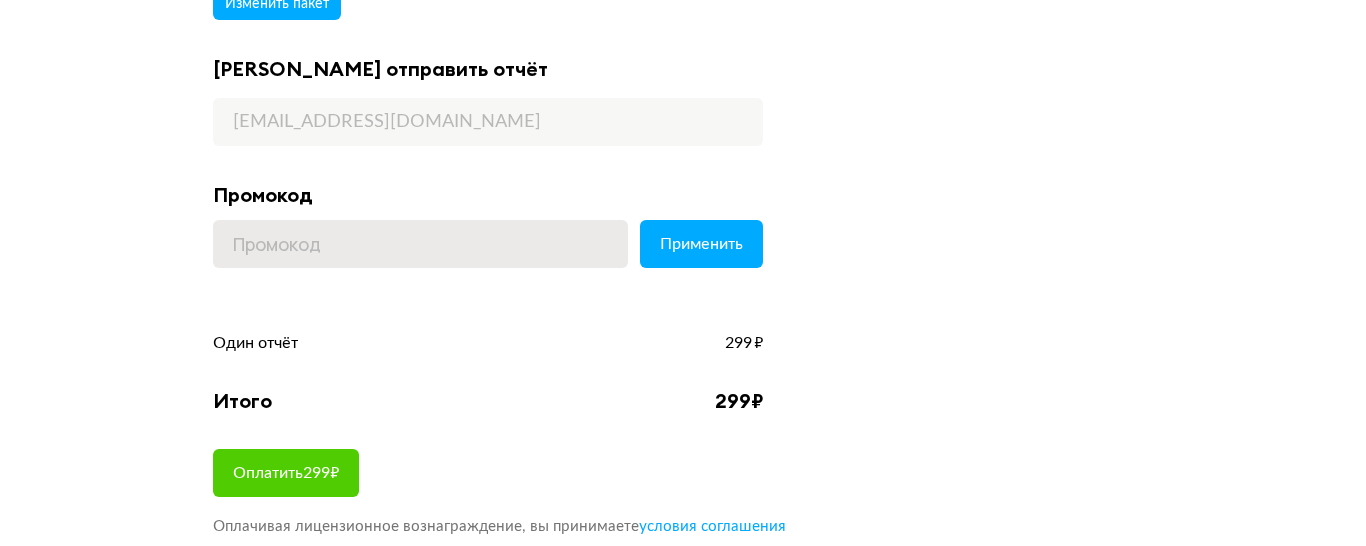 scroll, scrollTop: 271, scrollLeft: 0, axis: vertical 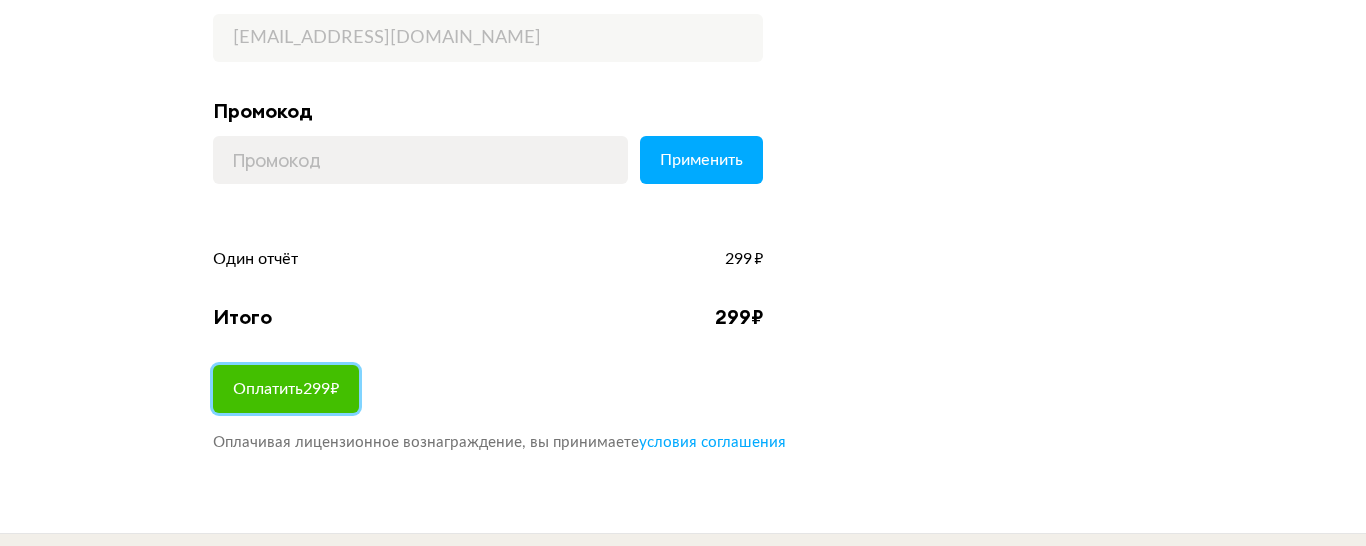 click on "Оплатить  299  ₽" at bounding box center (286, 389) 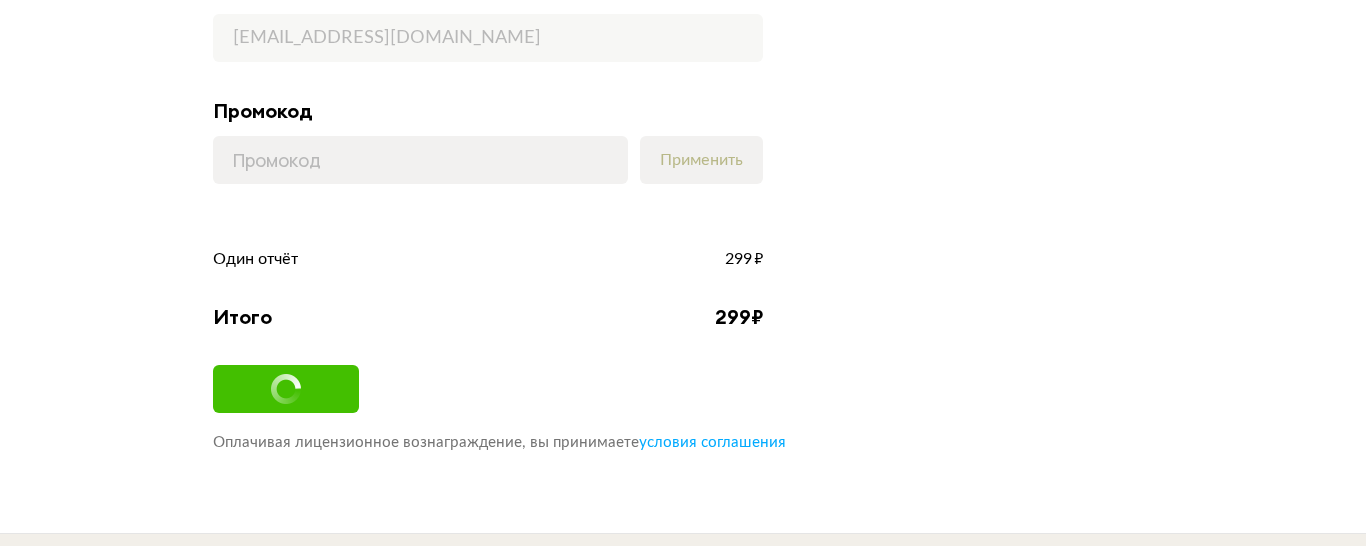 scroll, scrollTop: 0, scrollLeft: 0, axis: both 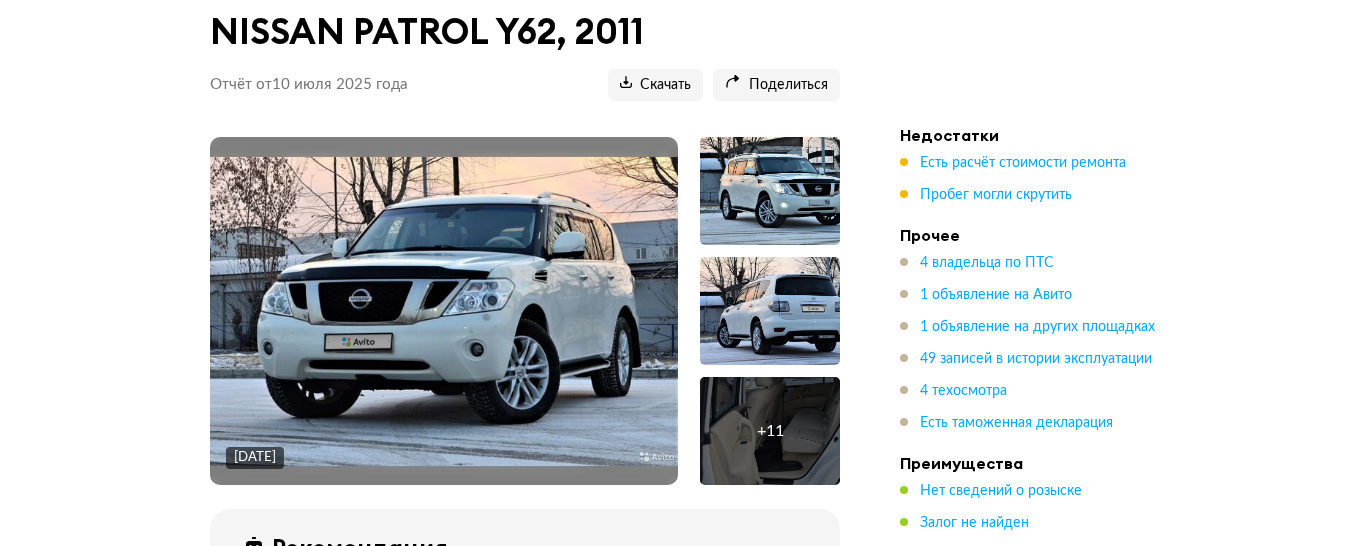 click at bounding box center (444, 311) 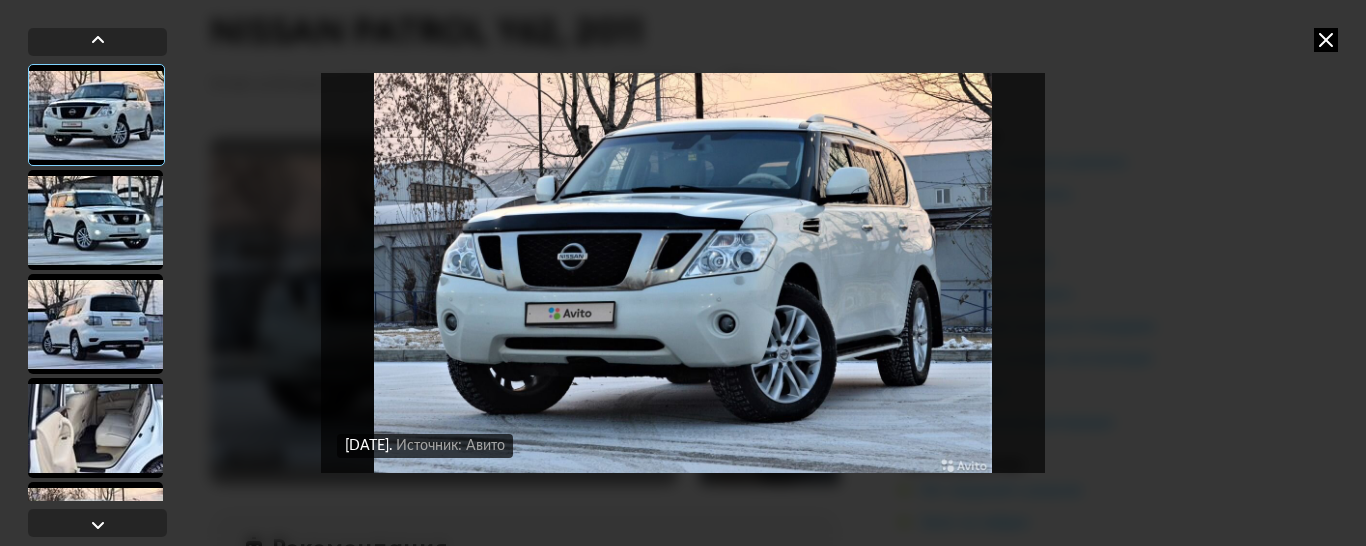 click at bounding box center (95, 220) 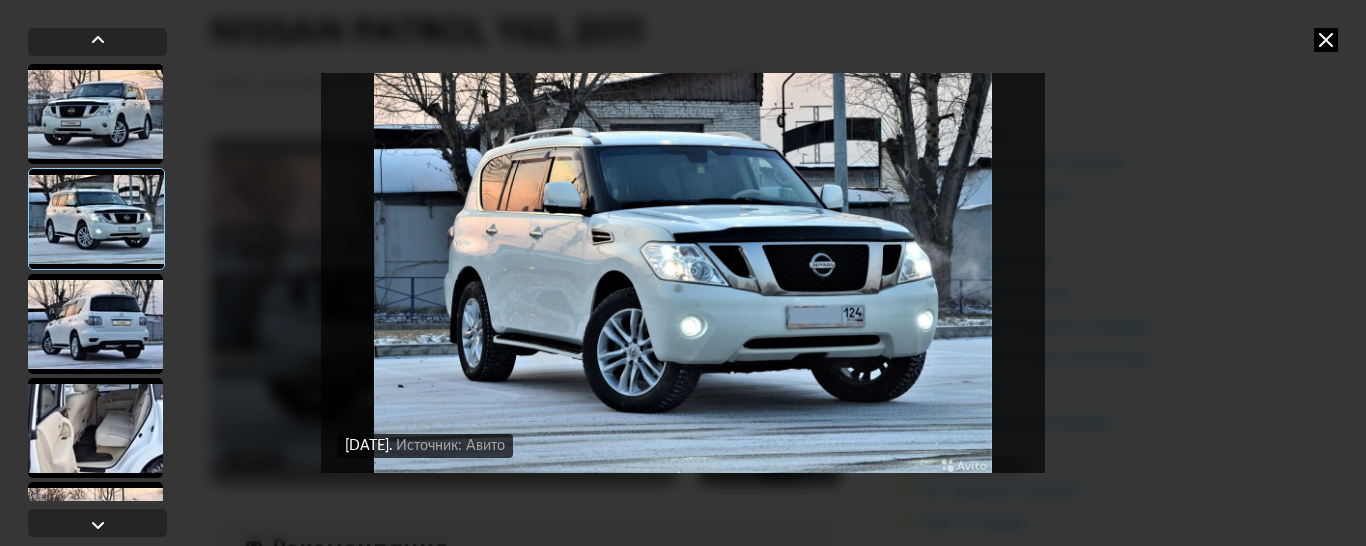 click at bounding box center (95, 324) 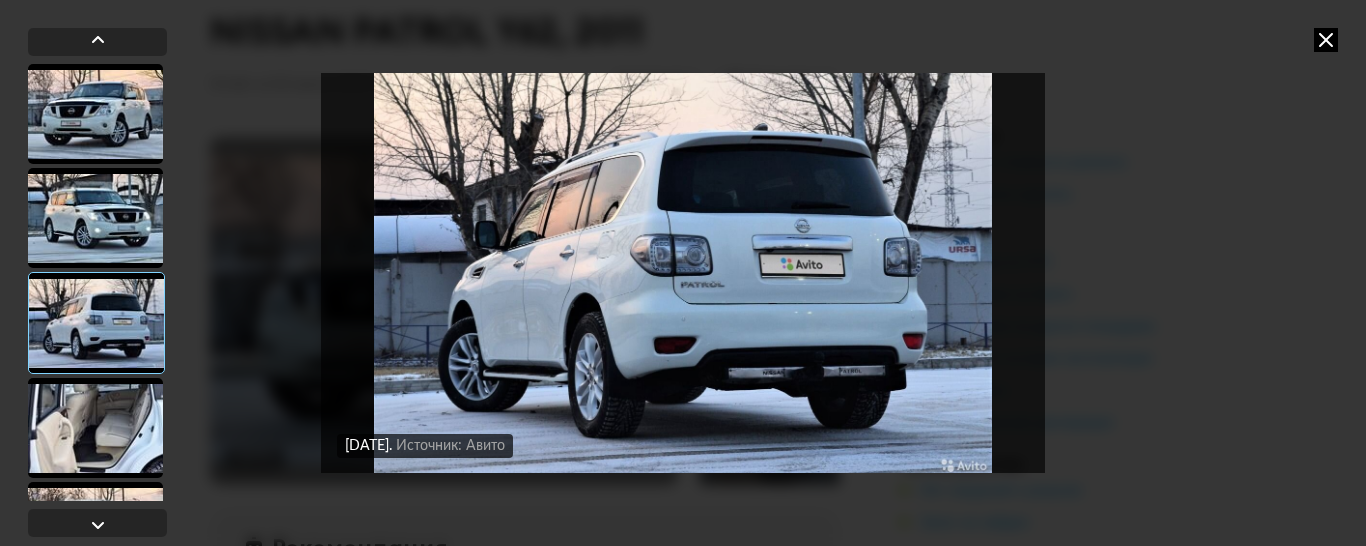 click at bounding box center (95, 428) 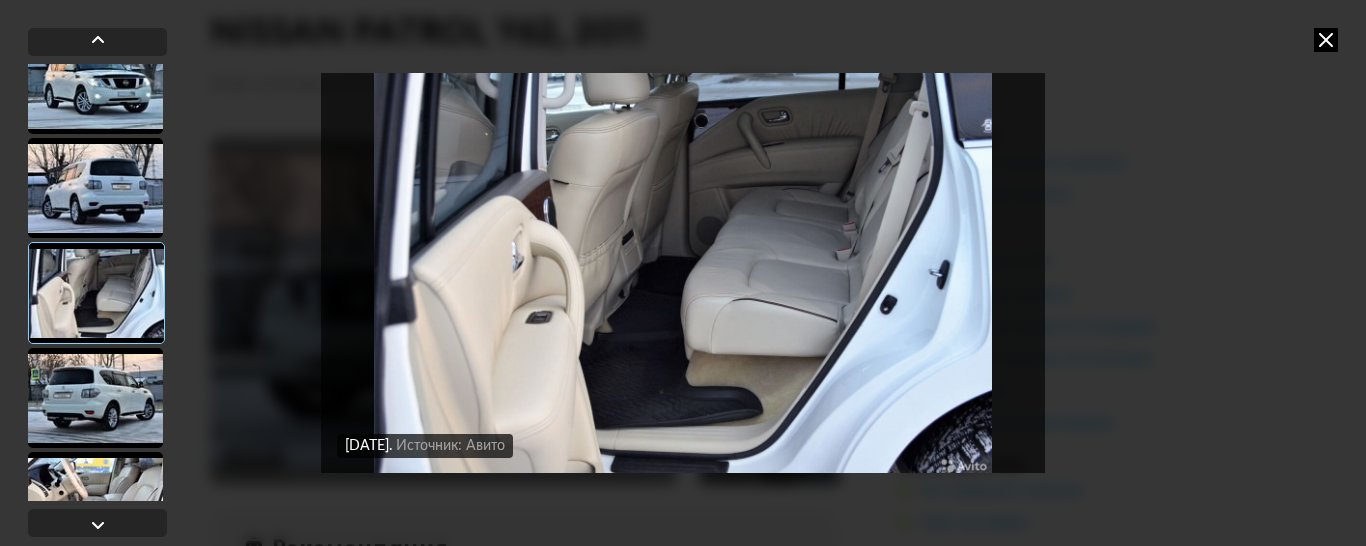 scroll, scrollTop: 135, scrollLeft: 0, axis: vertical 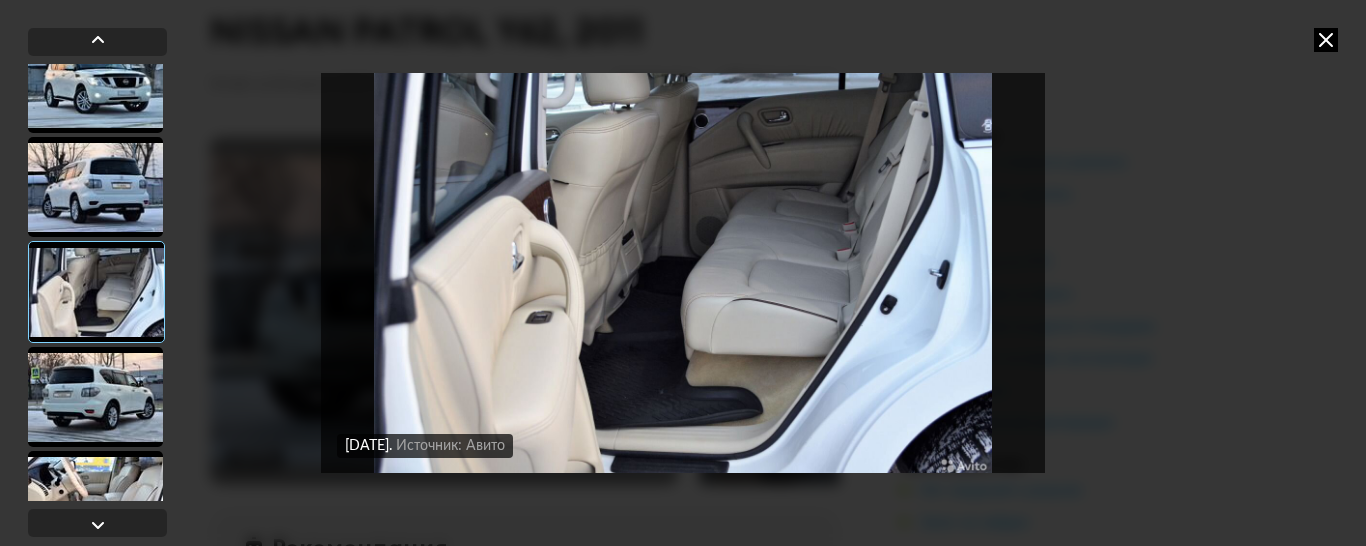 click at bounding box center (95, 397) 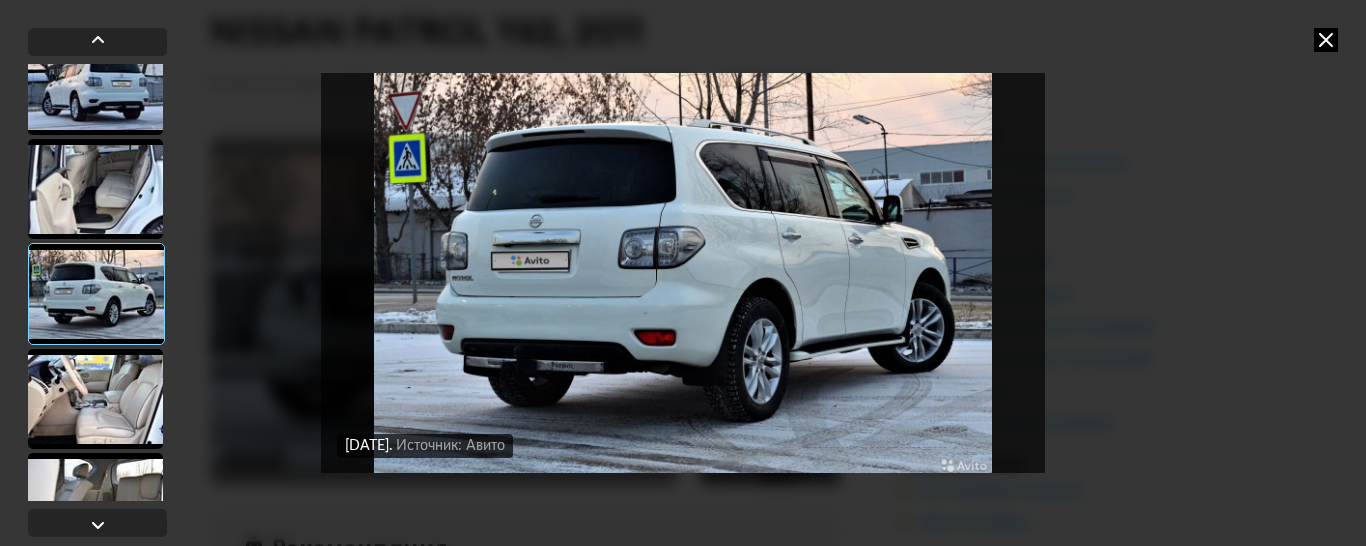 scroll, scrollTop: 253, scrollLeft: 0, axis: vertical 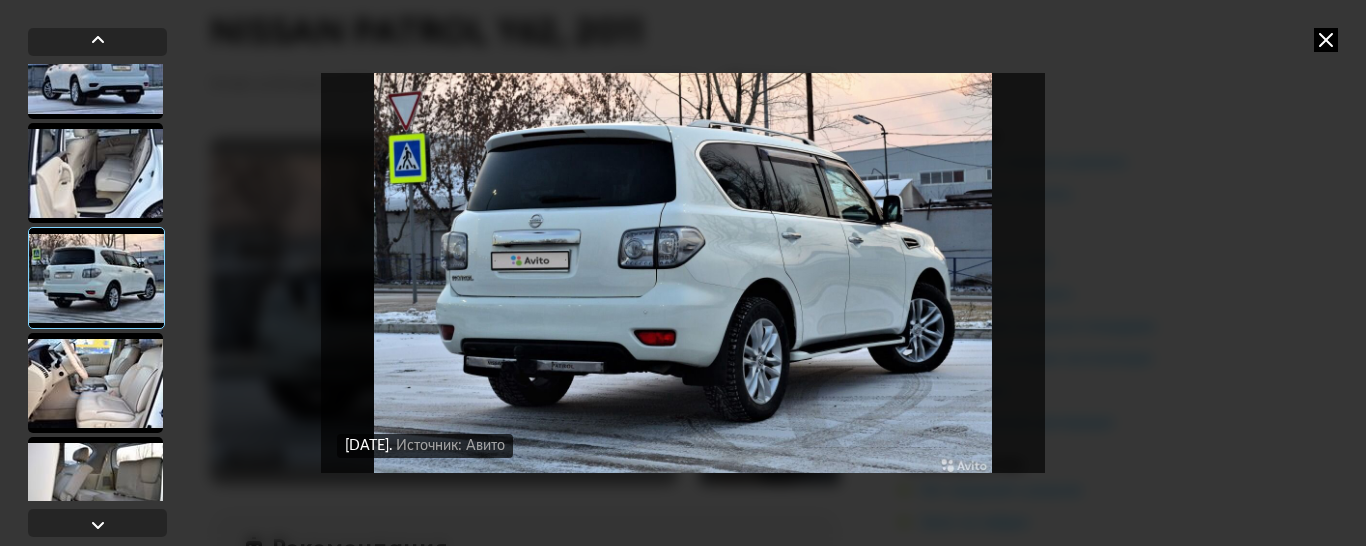 click at bounding box center [95, 383] 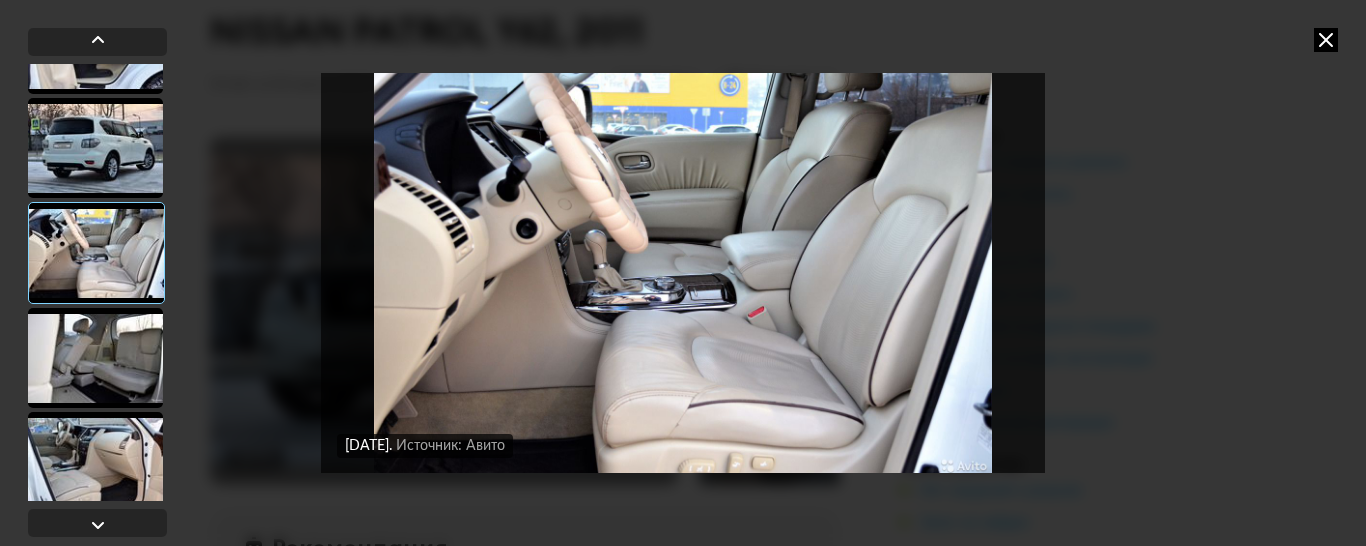 scroll, scrollTop: 382, scrollLeft: 0, axis: vertical 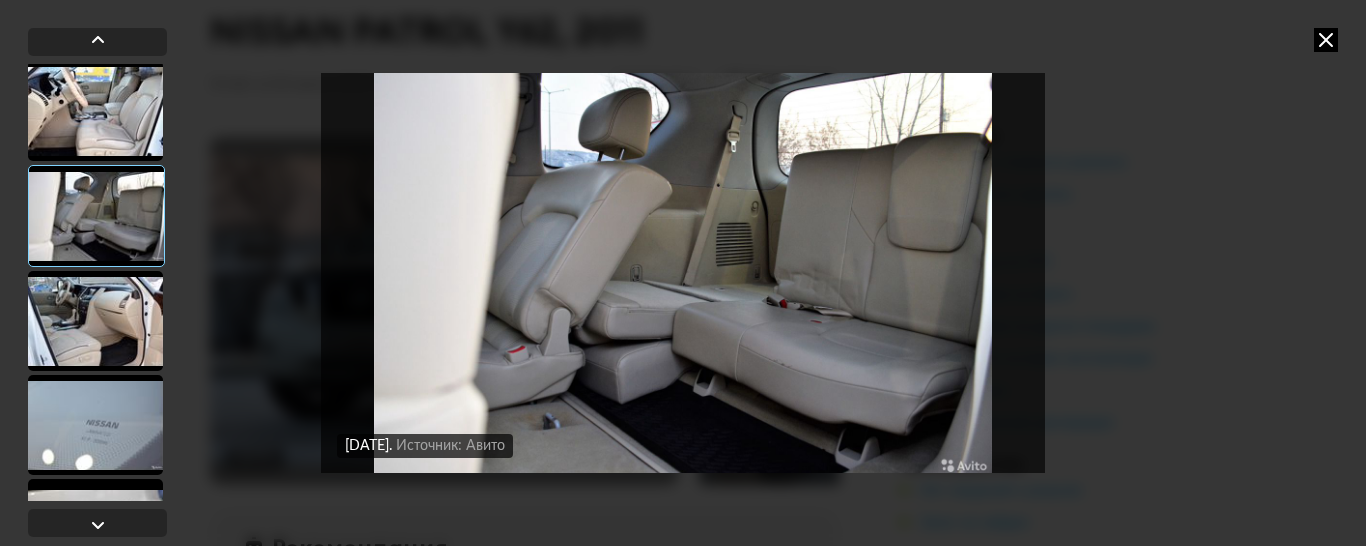 click at bounding box center (95, 321) 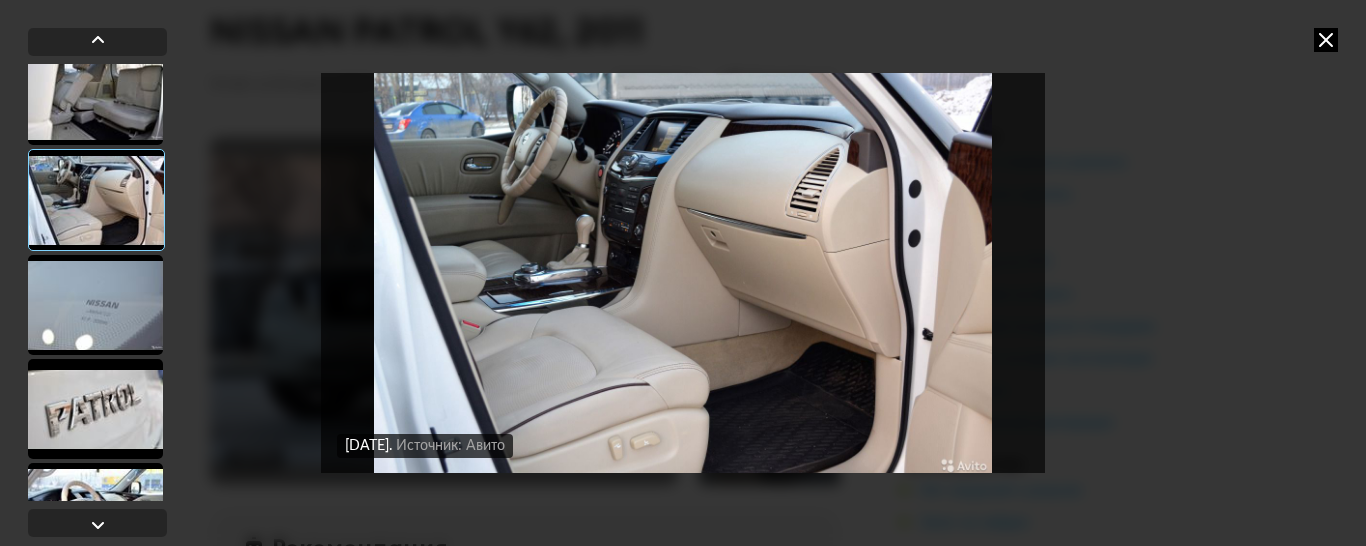 scroll, scrollTop: 661, scrollLeft: 0, axis: vertical 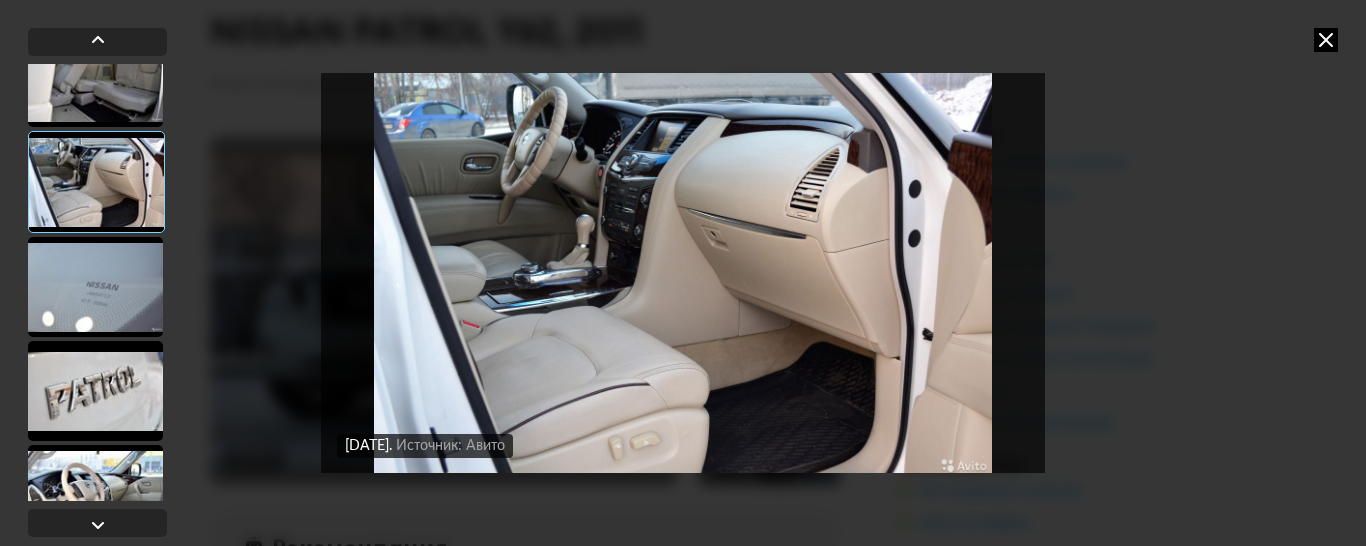 click at bounding box center (95, 287) 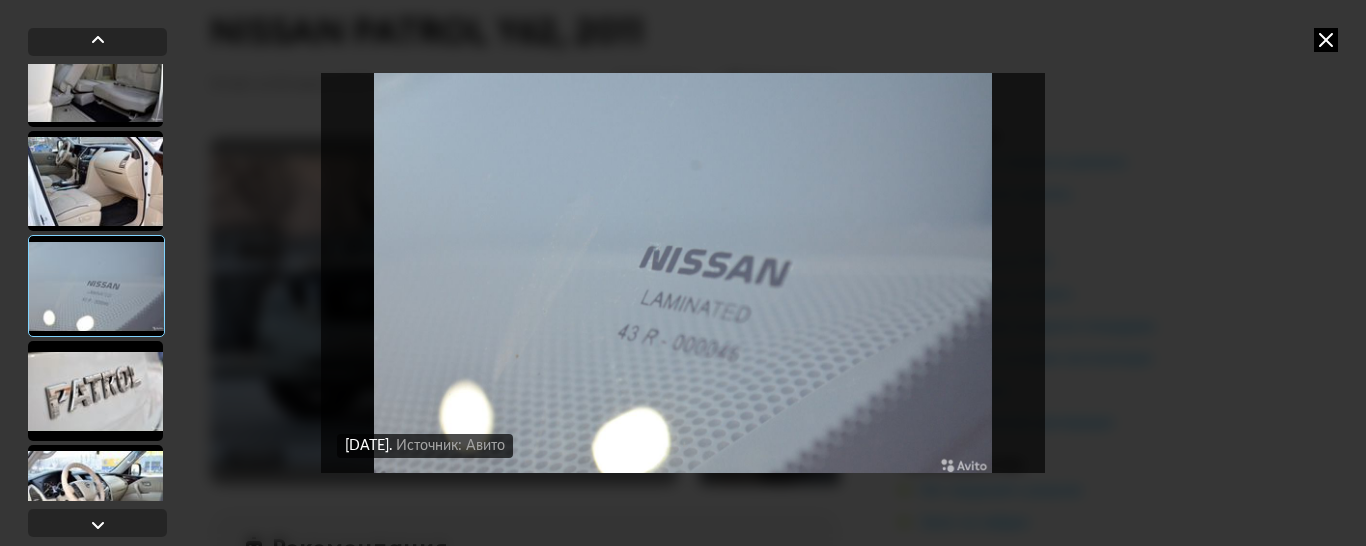 click at bounding box center [95, 391] 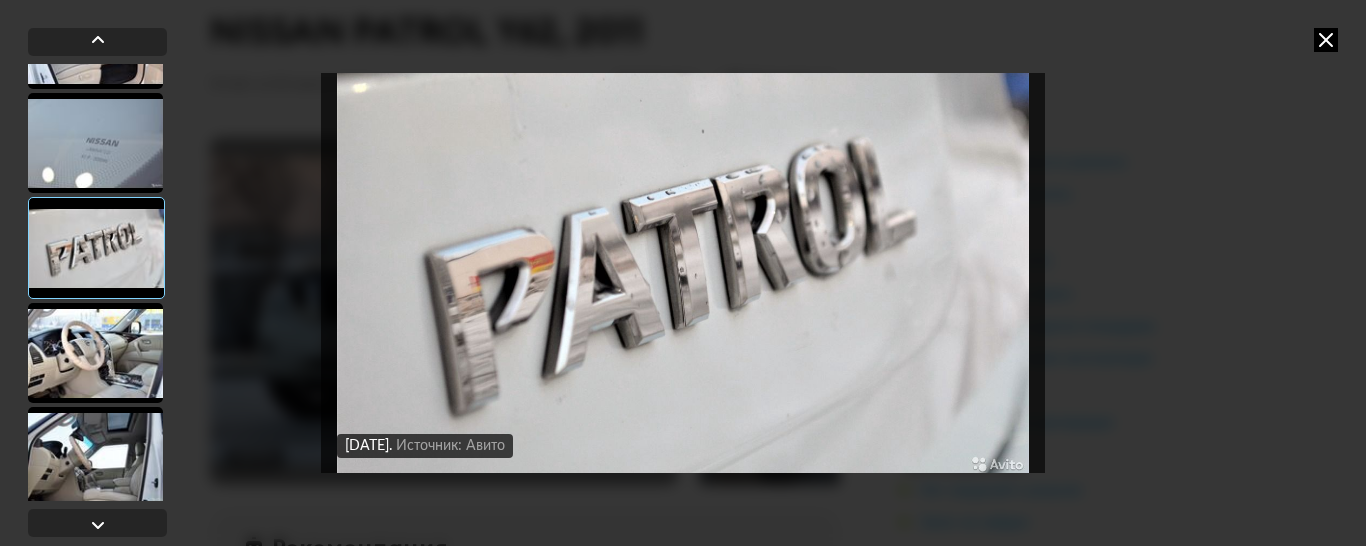scroll, scrollTop: 805, scrollLeft: 0, axis: vertical 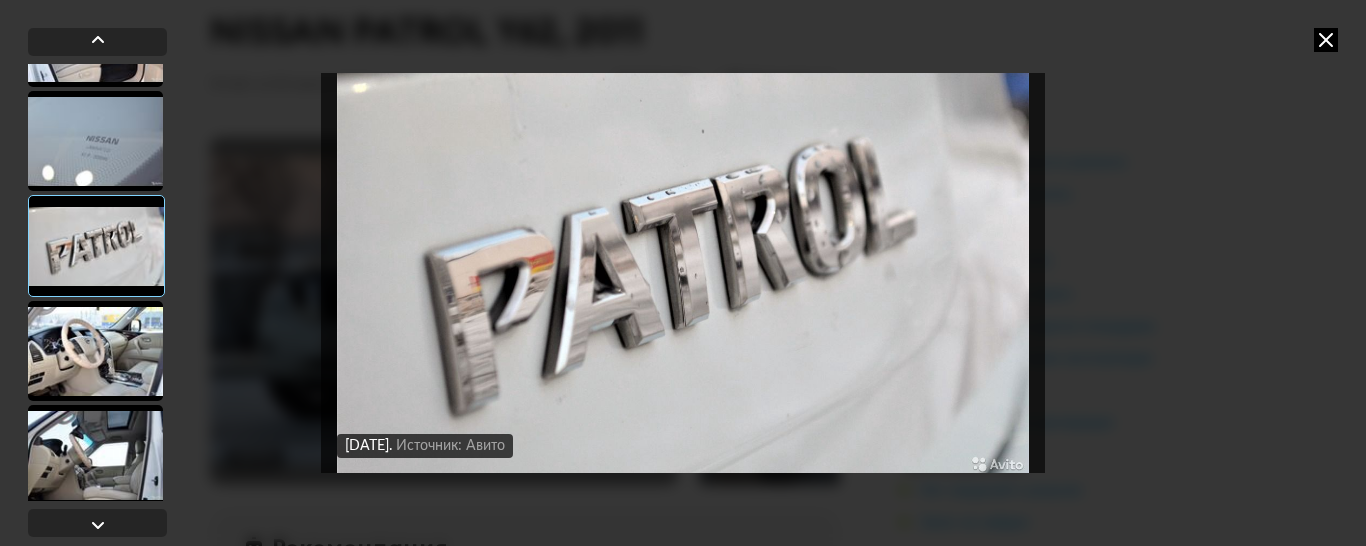 click at bounding box center [95, 351] 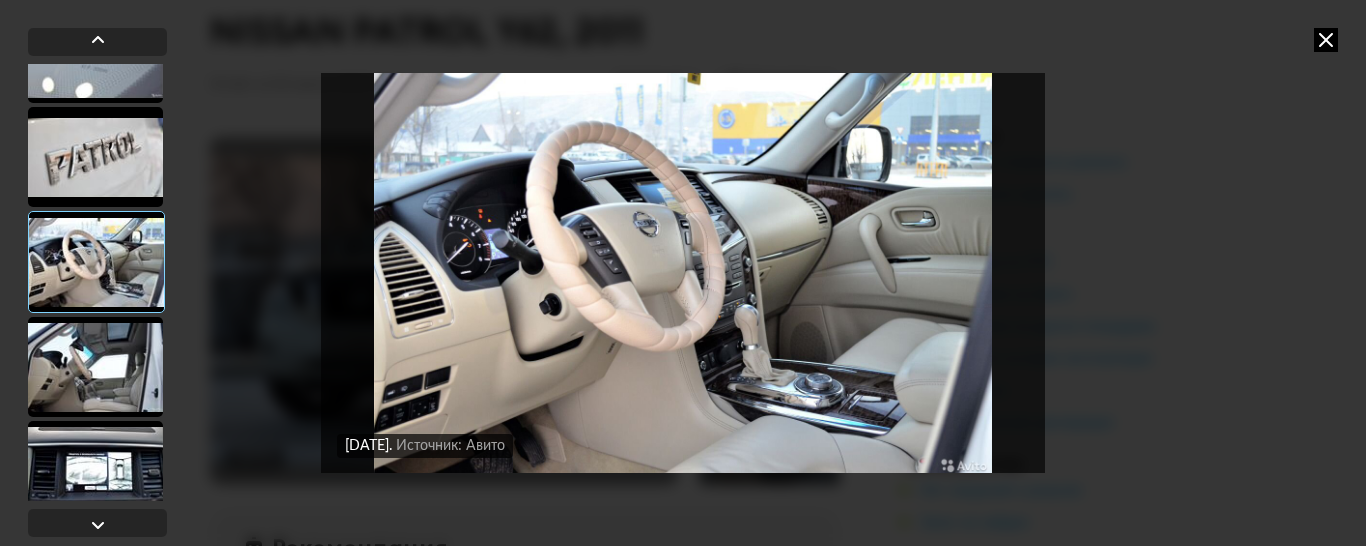 scroll, scrollTop: 901, scrollLeft: 0, axis: vertical 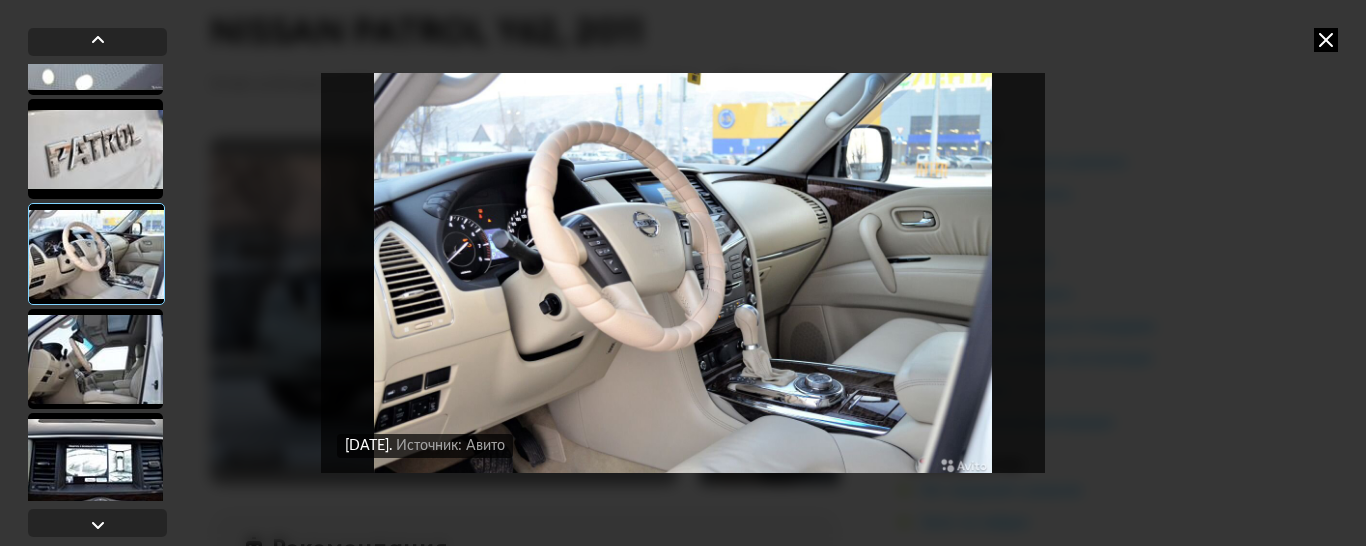 click at bounding box center [95, 359] 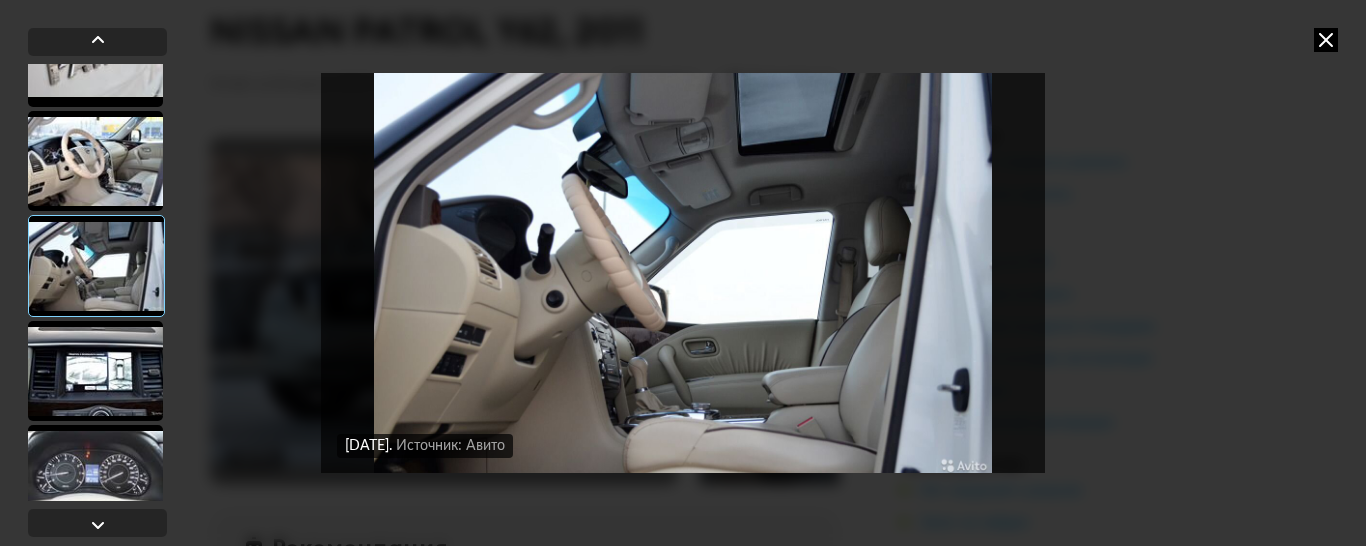 scroll, scrollTop: 1021, scrollLeft: 0, axis: vertical 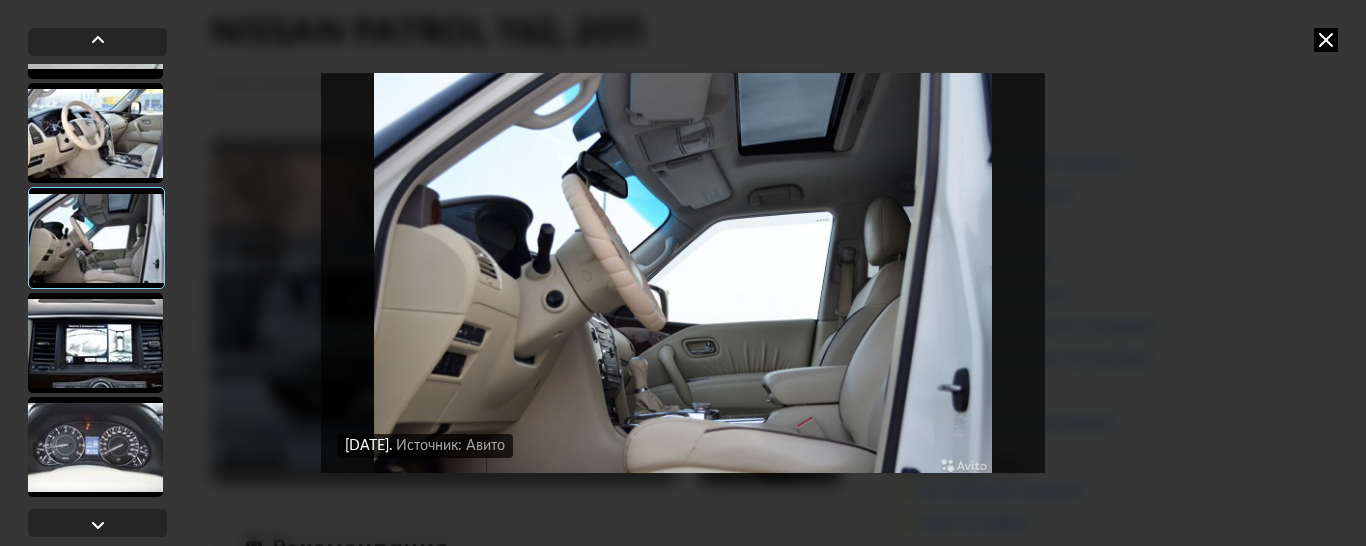 click at bounding box center (95, 343) 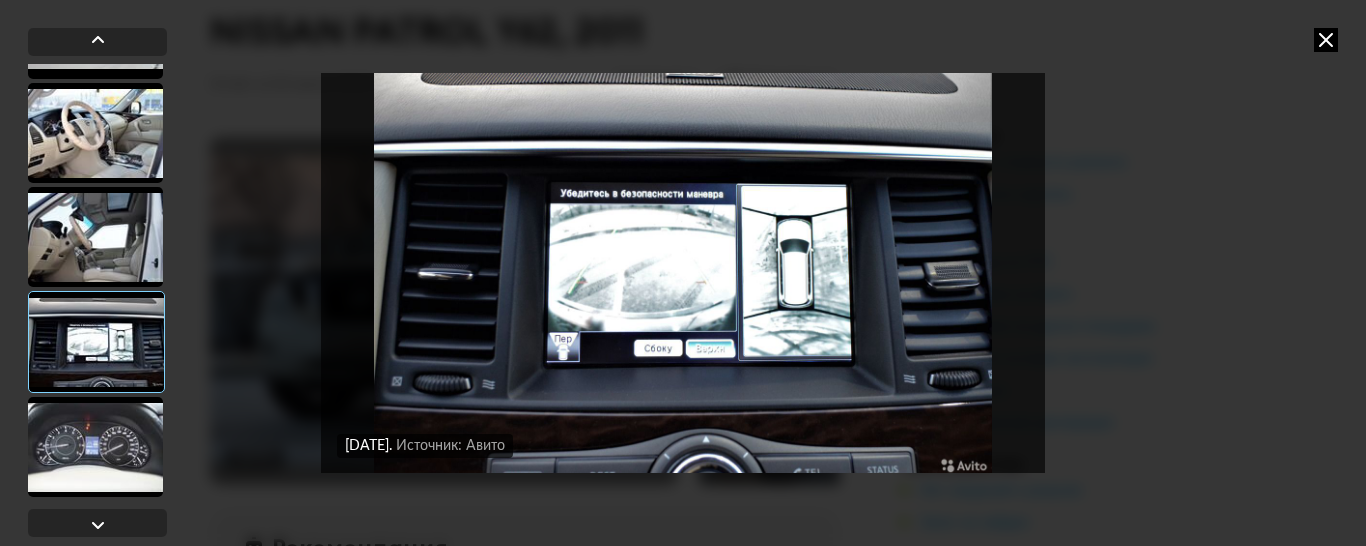 click at bounding box center [95, 447] 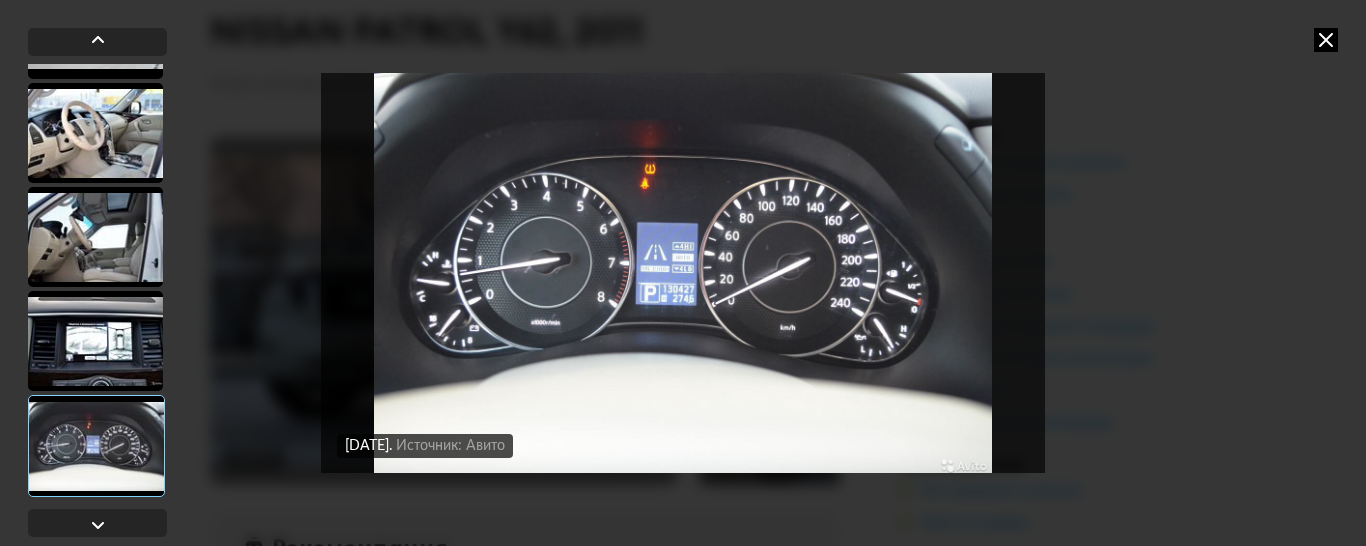 click at bounding box center (683, 273) 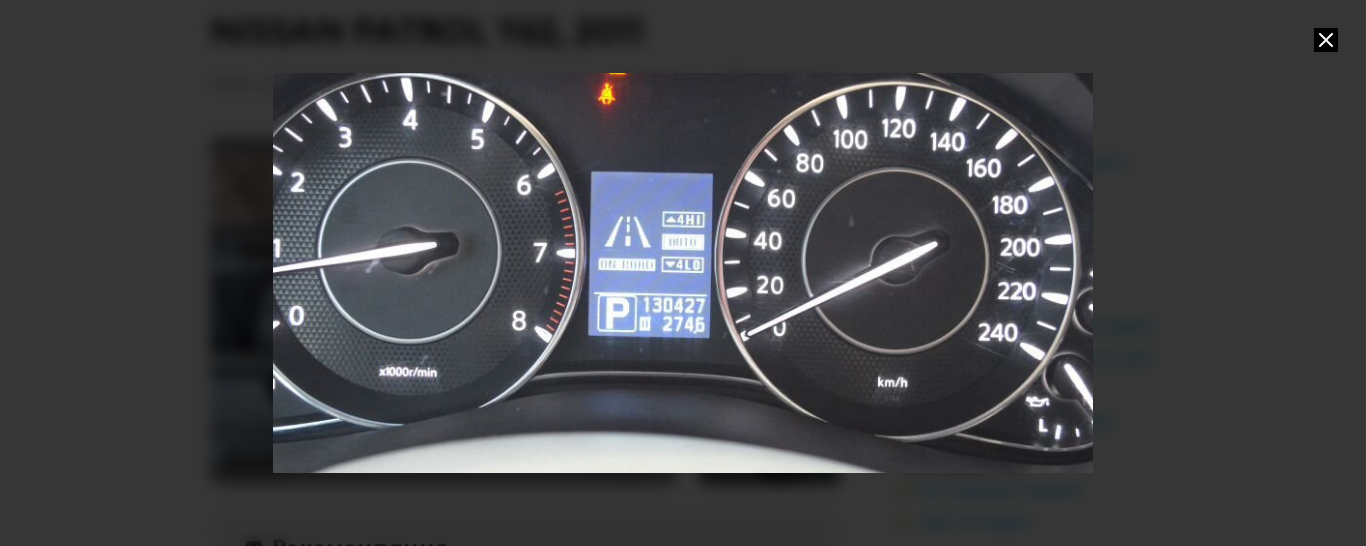 click at bounding box center [682, 272] 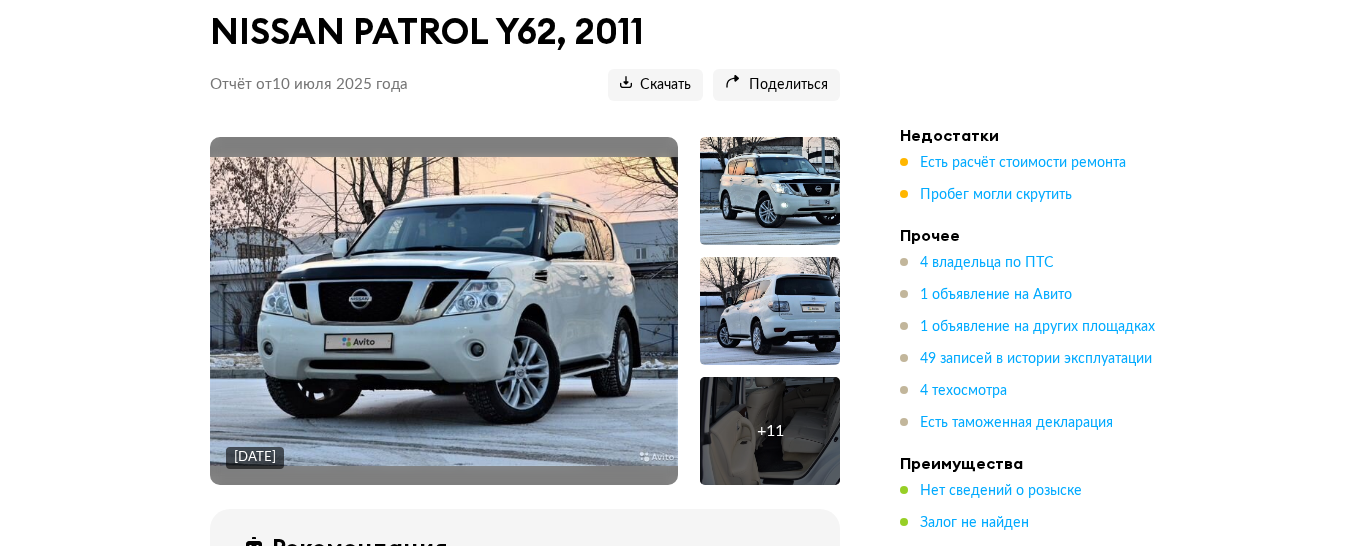 scroll, scrollTop: 248, scrollLeft: 0, axis: vertical 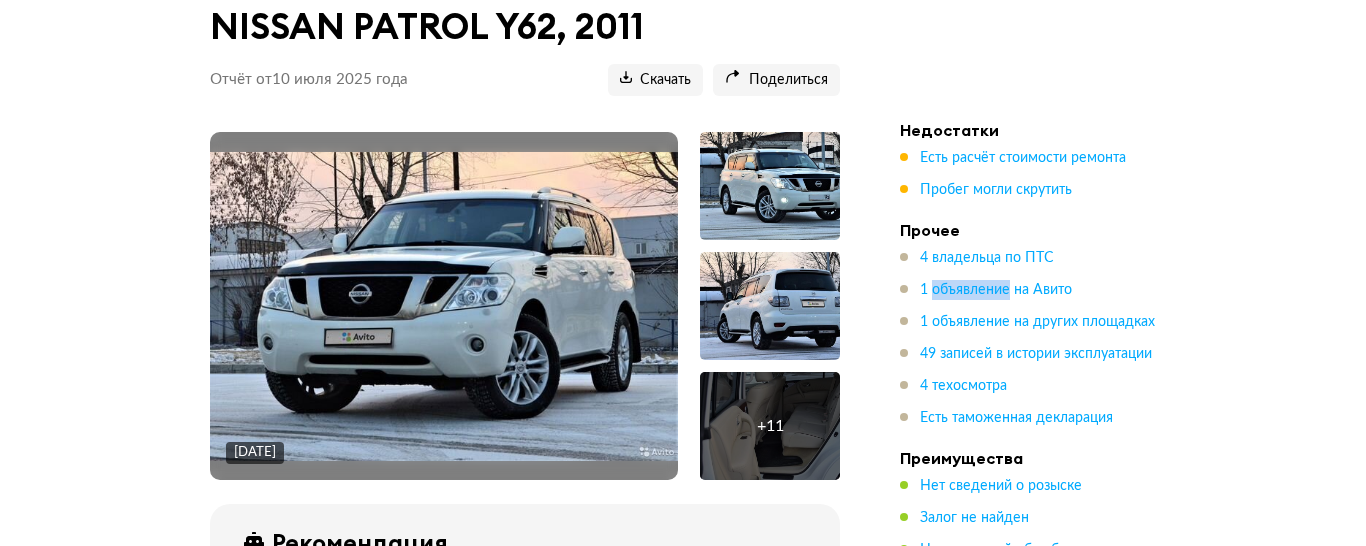 click on "Выездная диагностика Организуют просмотр, попробуют поторговаться Выгодный кредит на авто от банков Подберите кредит Спецпредложения Акции и скидки от Автотеки и партнёров Спецпредложения NISSAN PATROL Y62, 2011 Отчёт от  [DATE] Ccылка на отчёт скопирована Скачать Поделиться Ccылка на отчёт скопирована [DATE] + 11 Рекомендация Идёт анализ данных... Когда мы получим информацию по всем пунктам, искусственный интеллект даст рекомендацию: стоит ли ехать на осмотр автомобиля. Покажите детали Госномер О721КХ124 VIN [US_VEHICLE_IDENTIFICATION_NUMBER] Номер кузова [US_VEHICLE_IDENTIFICATION_NUMBER] 032736А ." at bounding box center [683, 7417] 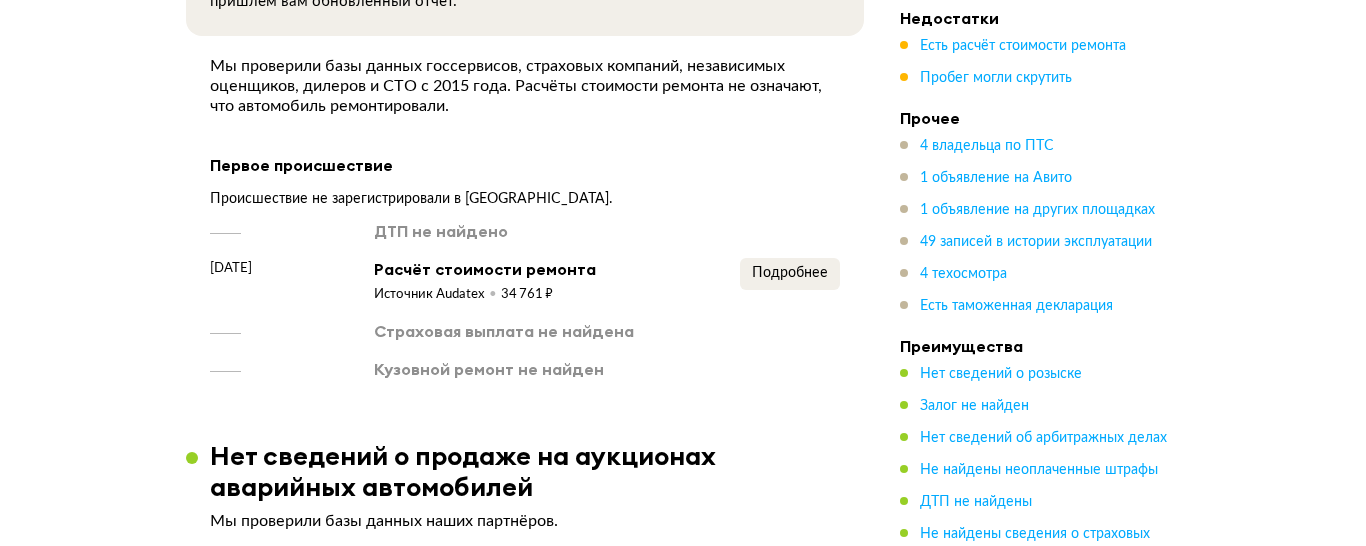 scroll, scrollTop: 3423, scrollLeft: 0, axis: vertical 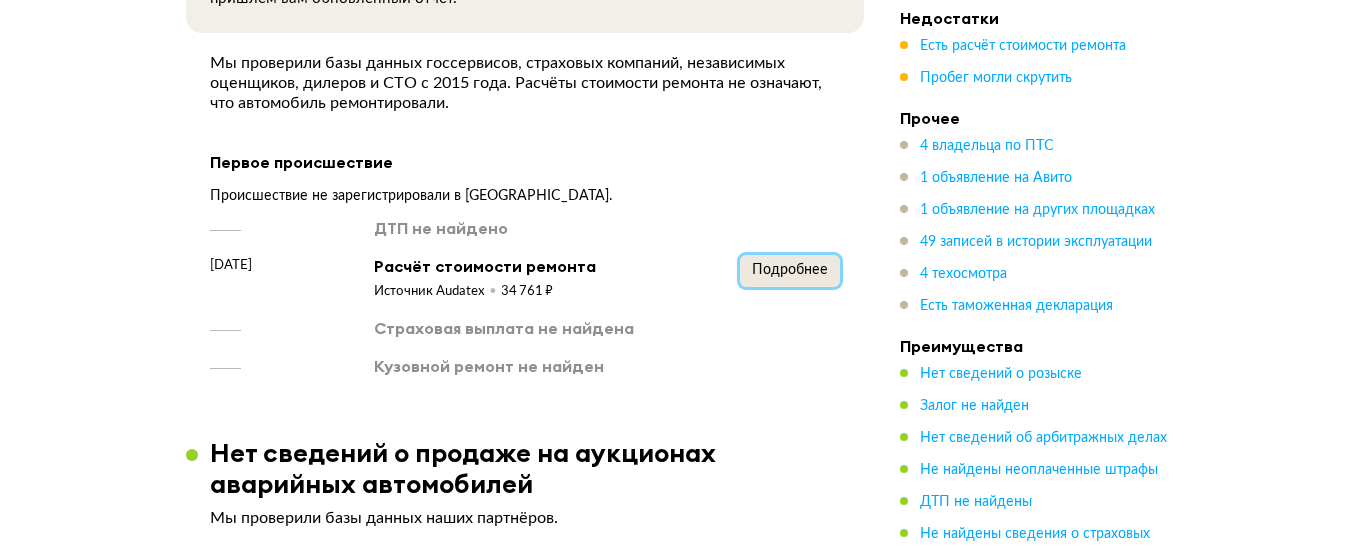 click on "Подробнее" at bounding box center [790, 270] 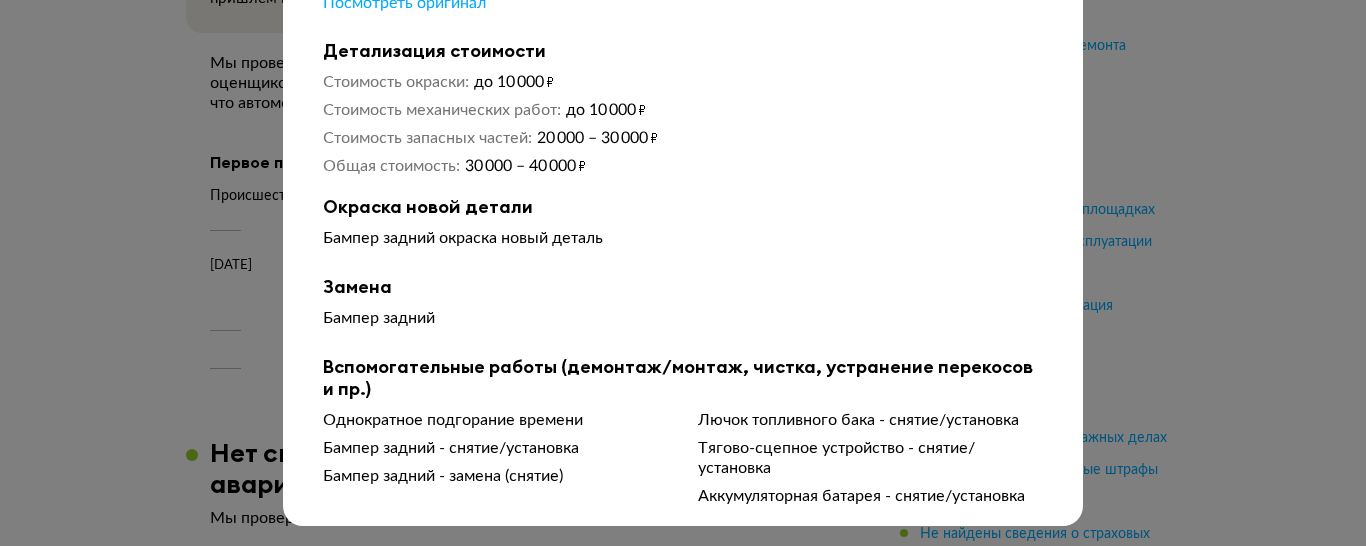 scroll, scrollTop: 0, scrollLeft: 0, axis: both 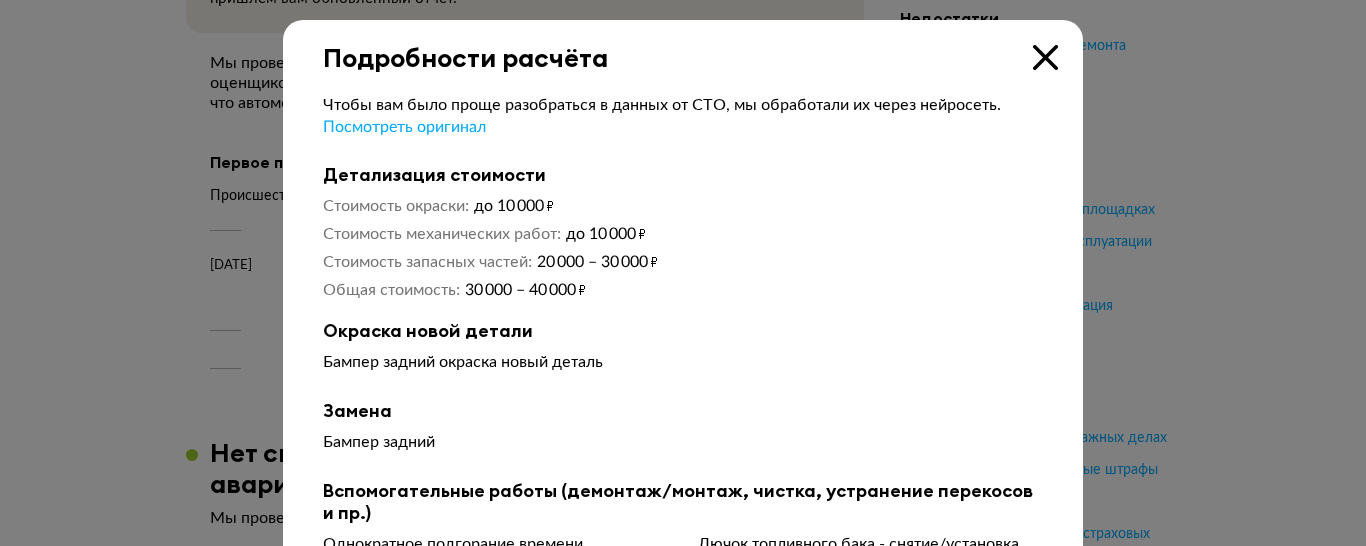 click at bounding box center [1045, 57] 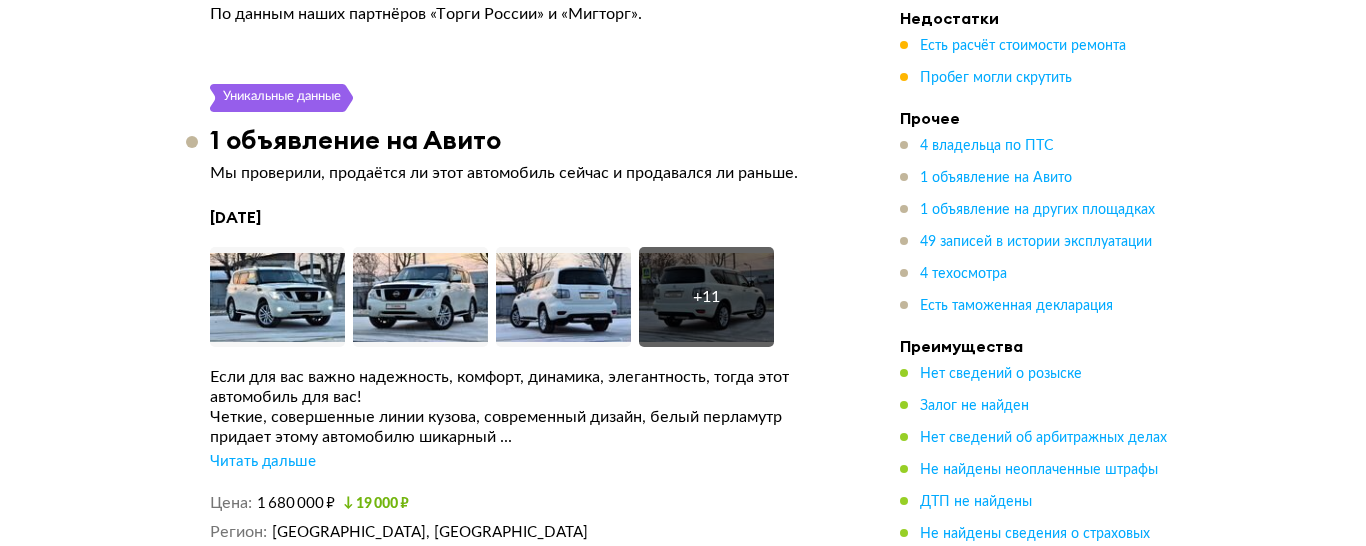 scroll, scrollTop: 4450, scrollLeft: 0, axis: vertical 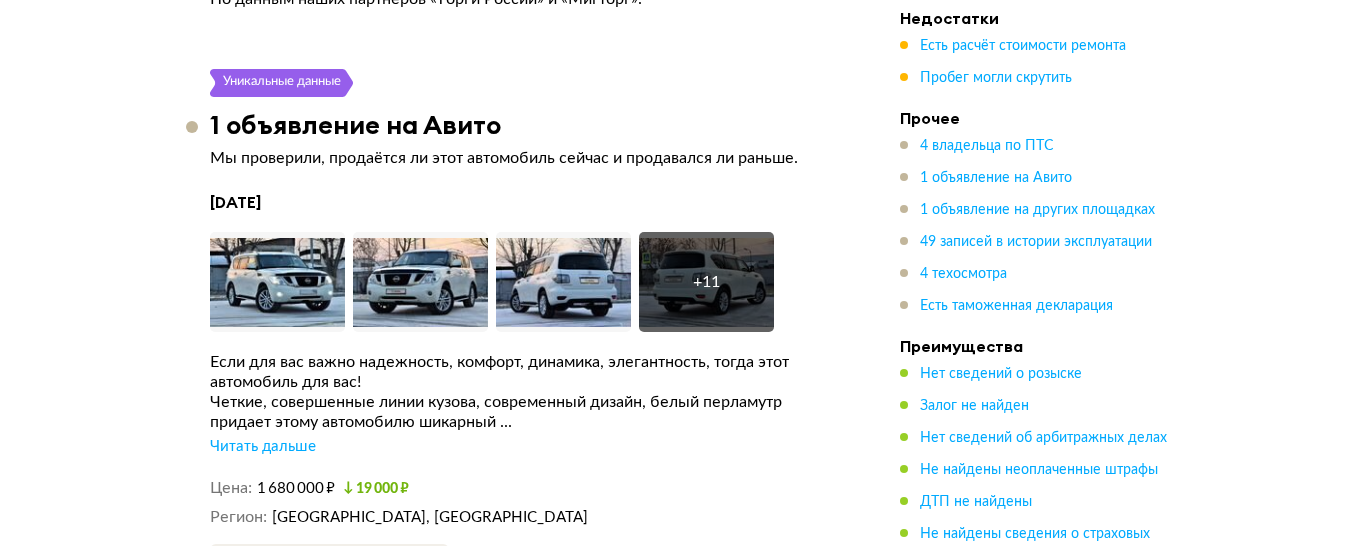 click on "Читать дальше" at bounding box center (263, 447) 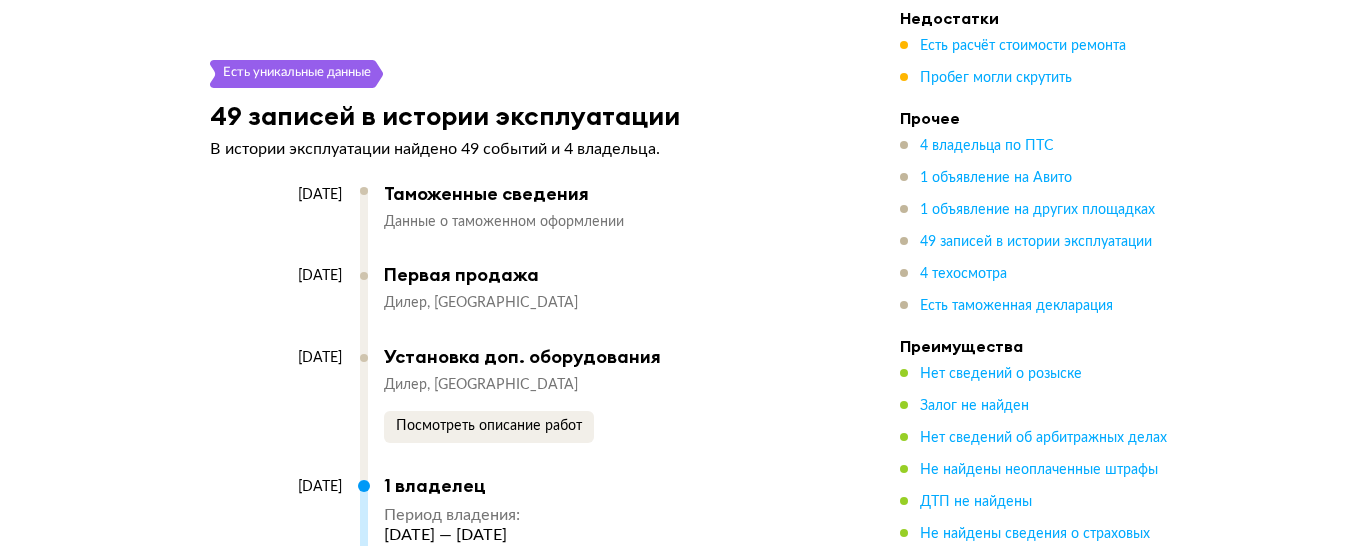 scroll, scrollTop: 6021, scrollLeft: 0, axis: vertical 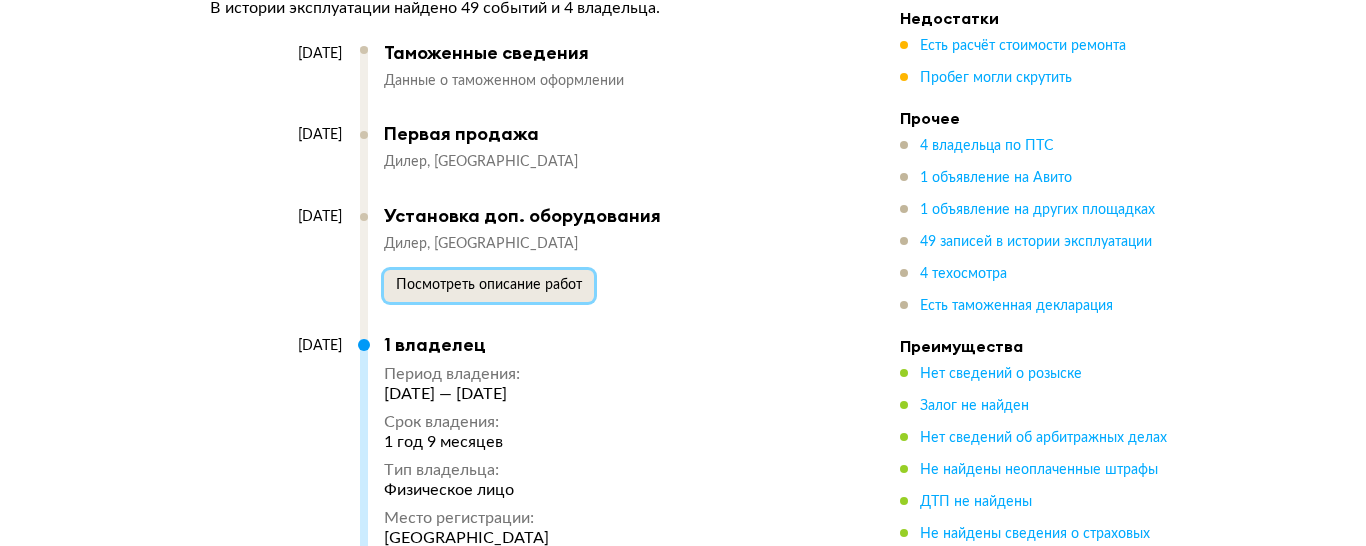 click on "Посмотреть описание работ" at bounding box center [489, 285] 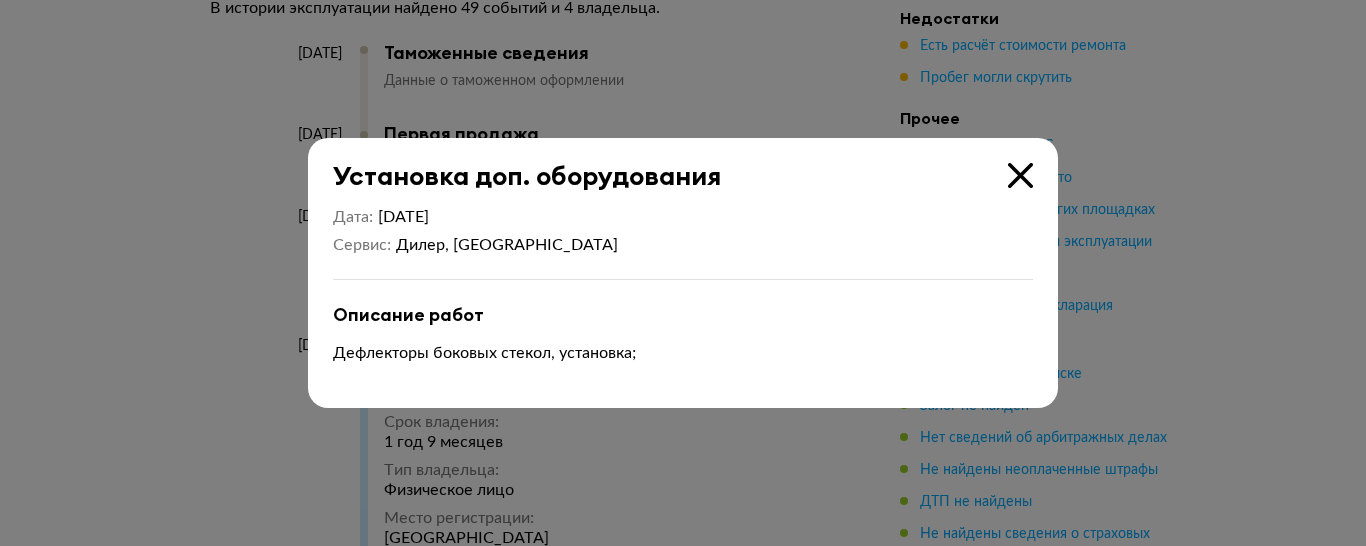 click at bounding box center (1020, 175) 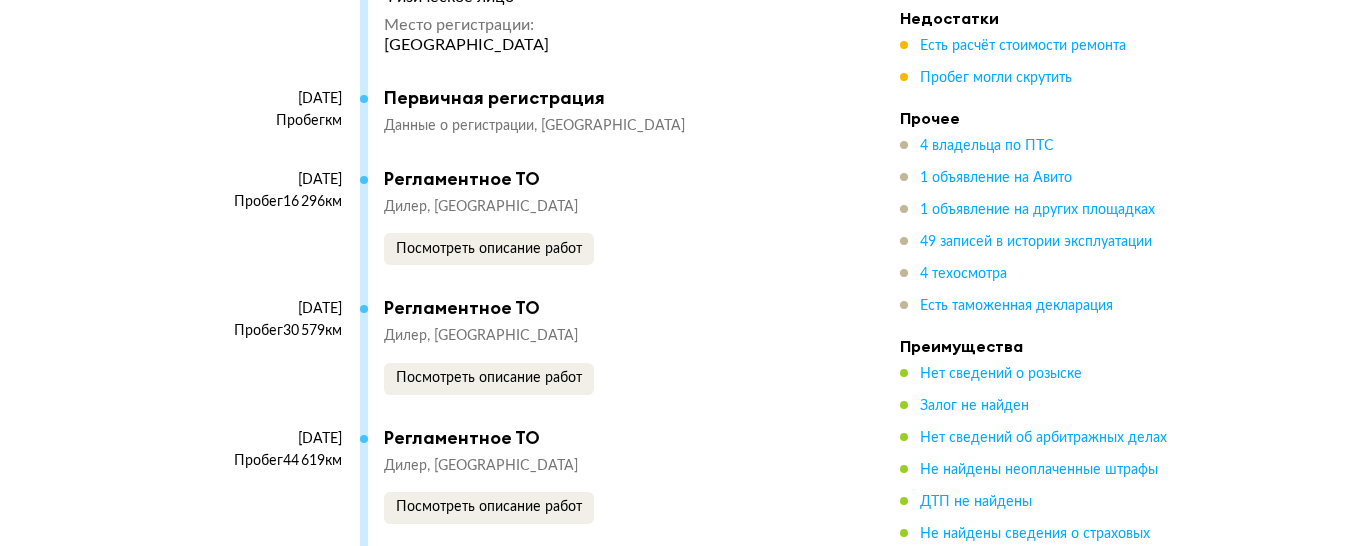 scroll, scrollTop: 6582, scrollLeft: 0, axis: vertical 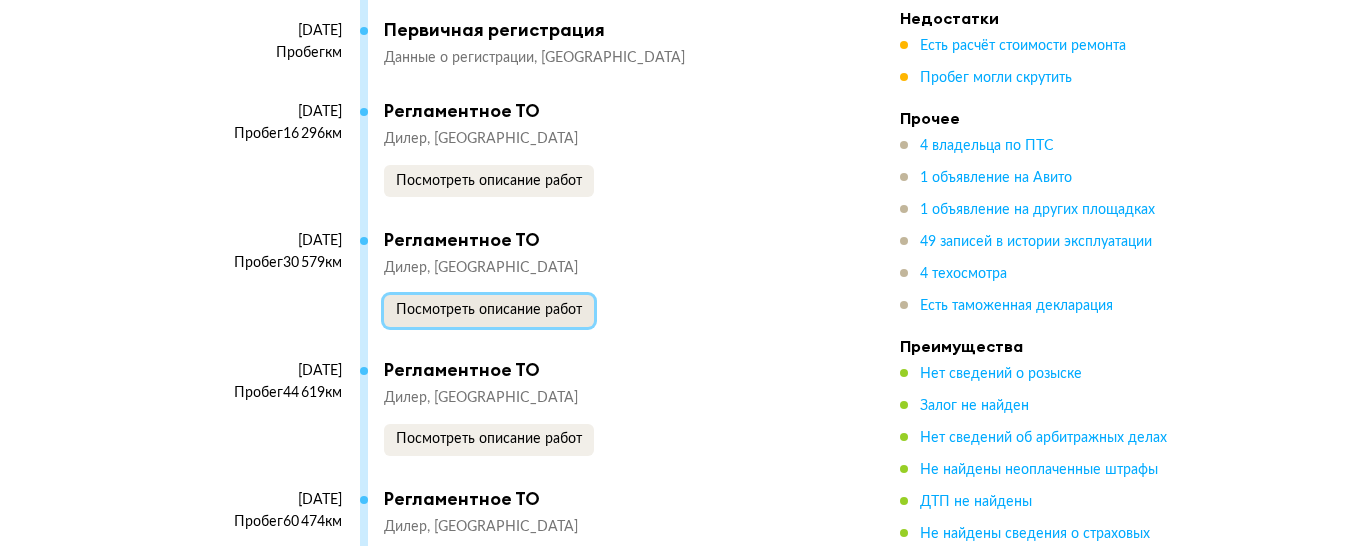 click on "Посмотреть описание работ" at bounding box center (489, 310) 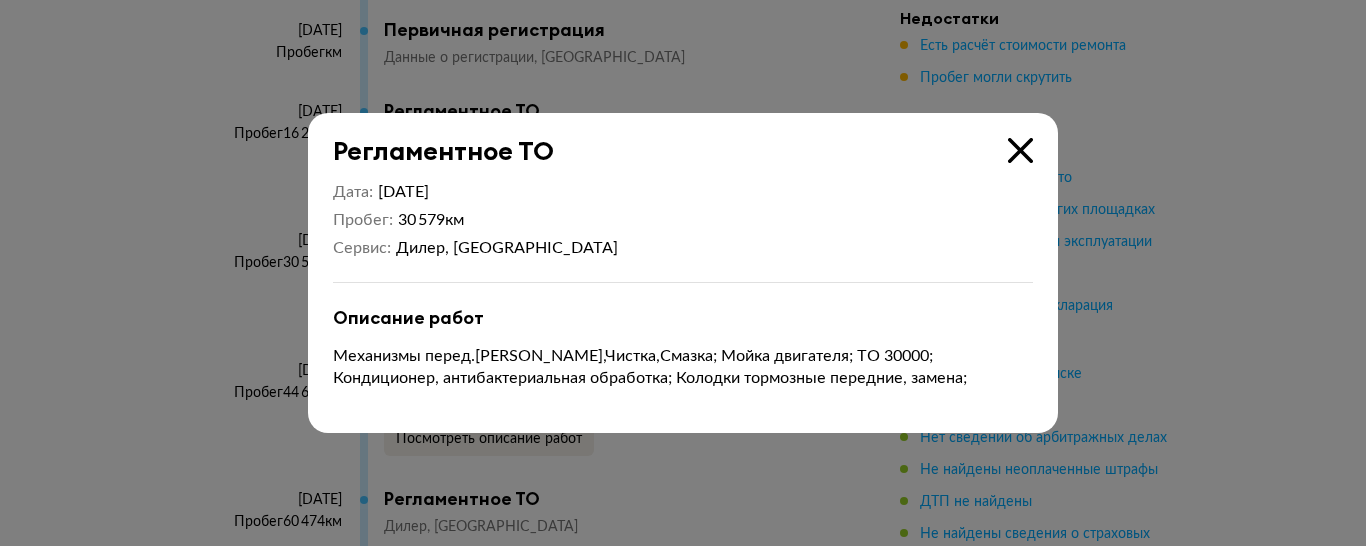 click at bounding box center [1020, 150] 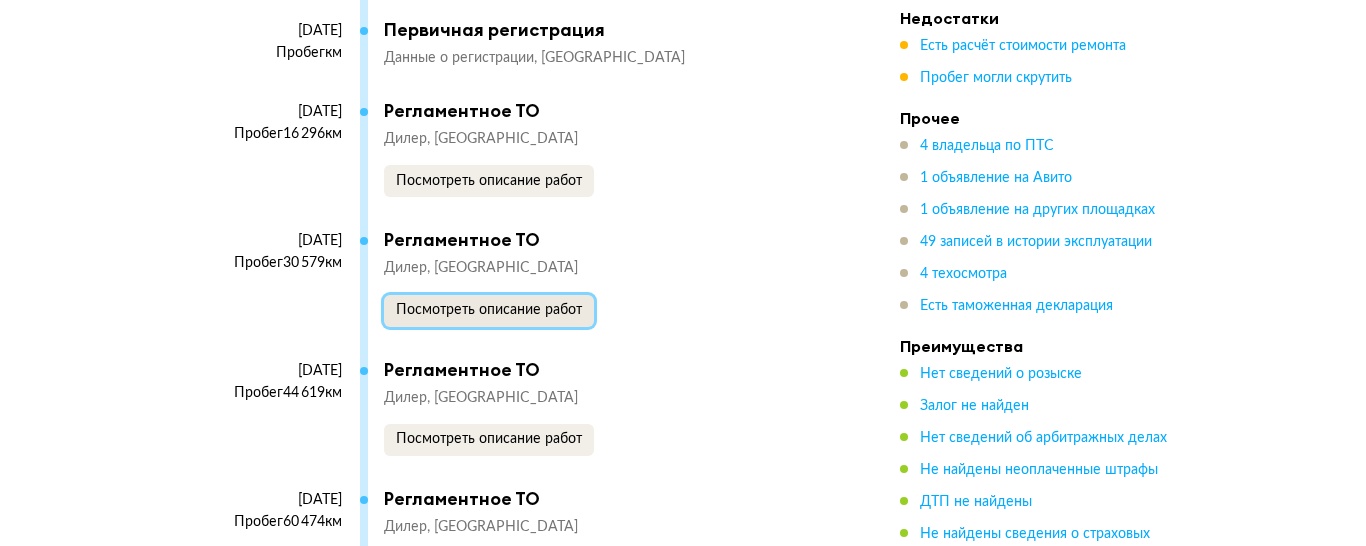 click on "Посмотреть описание работ" at bounding box center (489, 311) 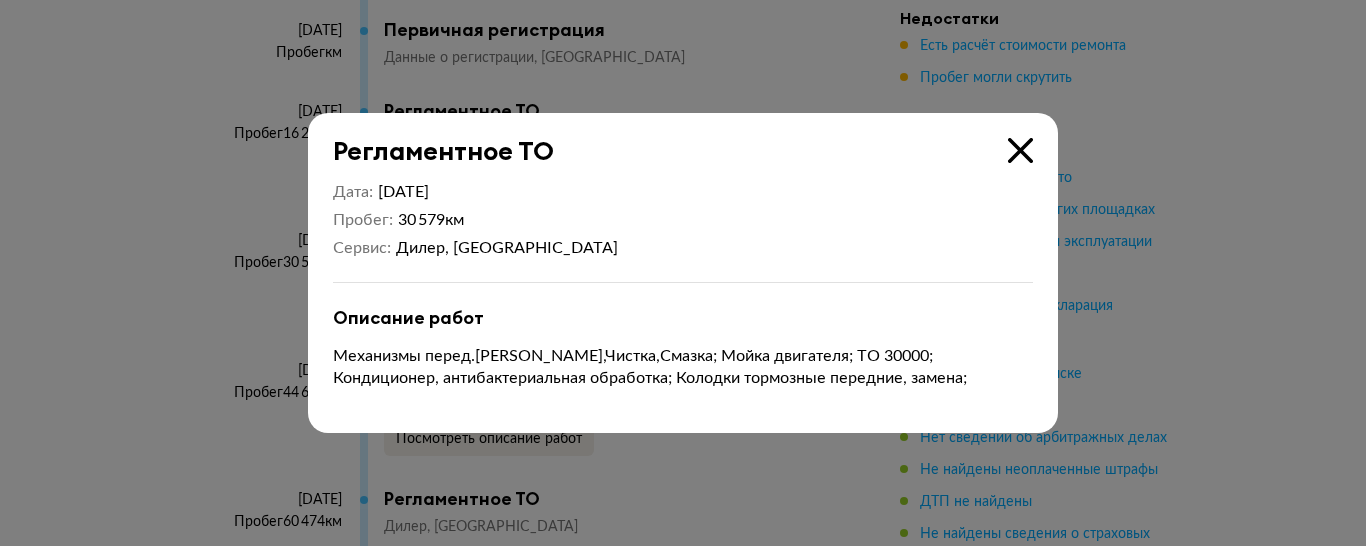 click at bounding box center (1020, 150) 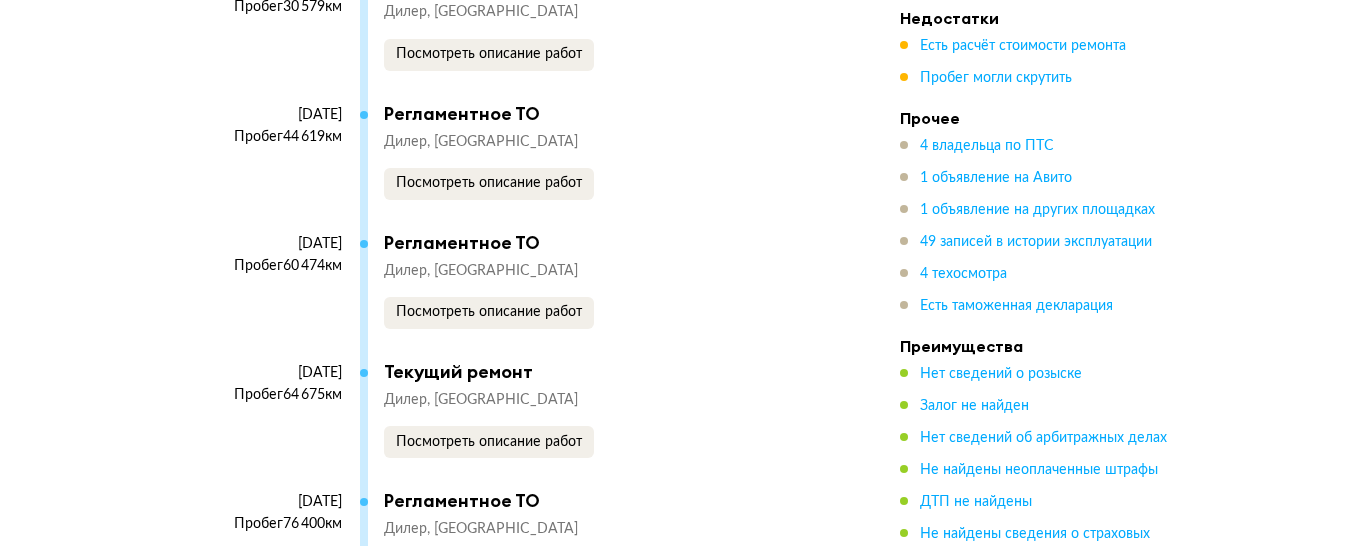 scroll, scrollTop: 6860, scrollLeft: 0, axis: vertical 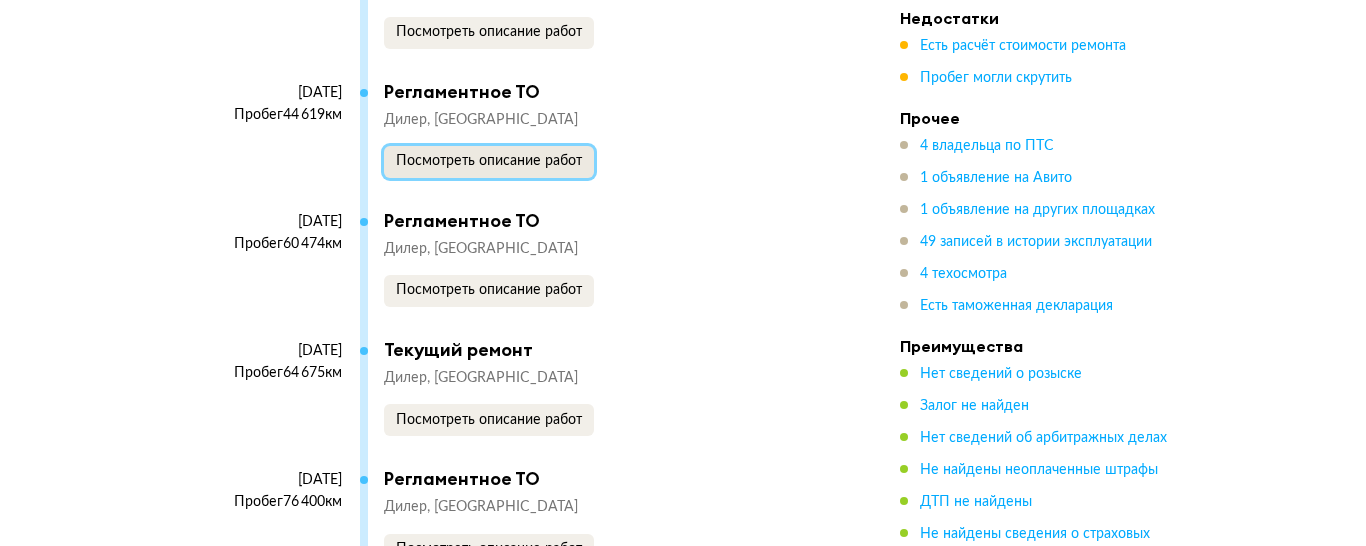 click on "Посмотреть описание работ" at bounding box center [489, 162] 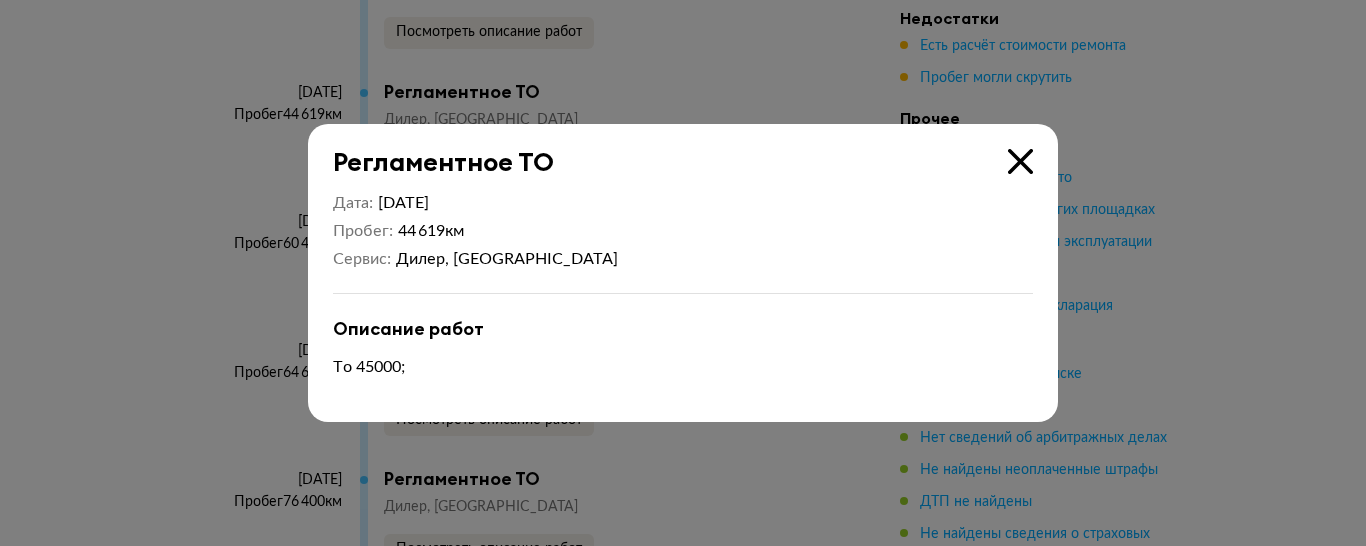click at bounding box center (1020, 161) 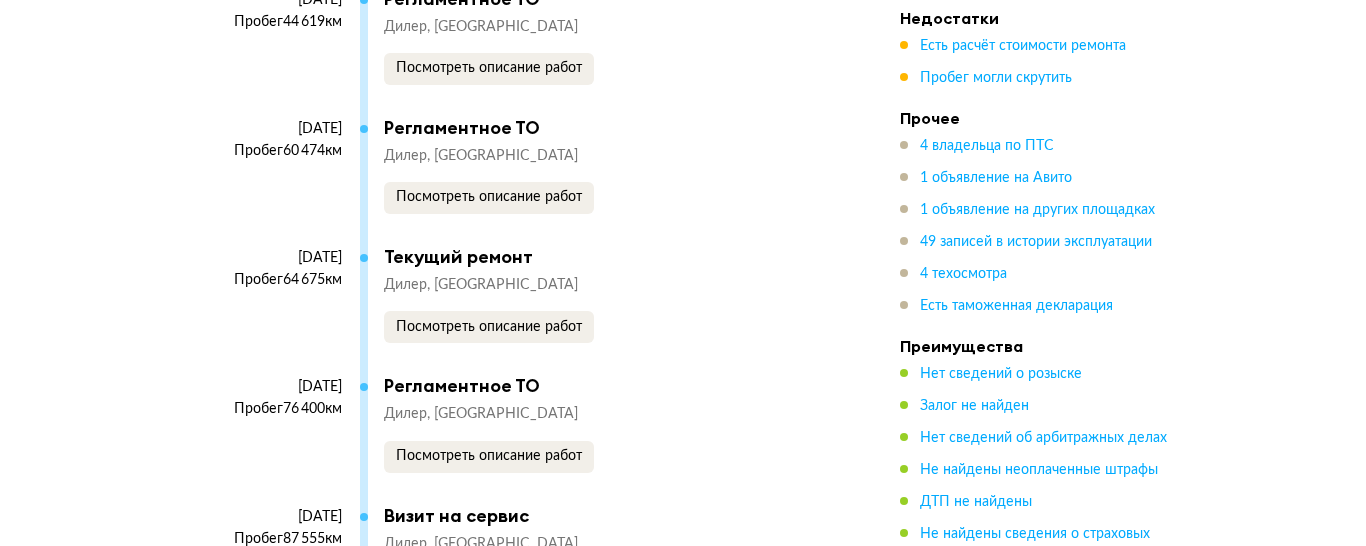 scroll, scrollTop: 6996, scrollLeft: 0, axis: vertical 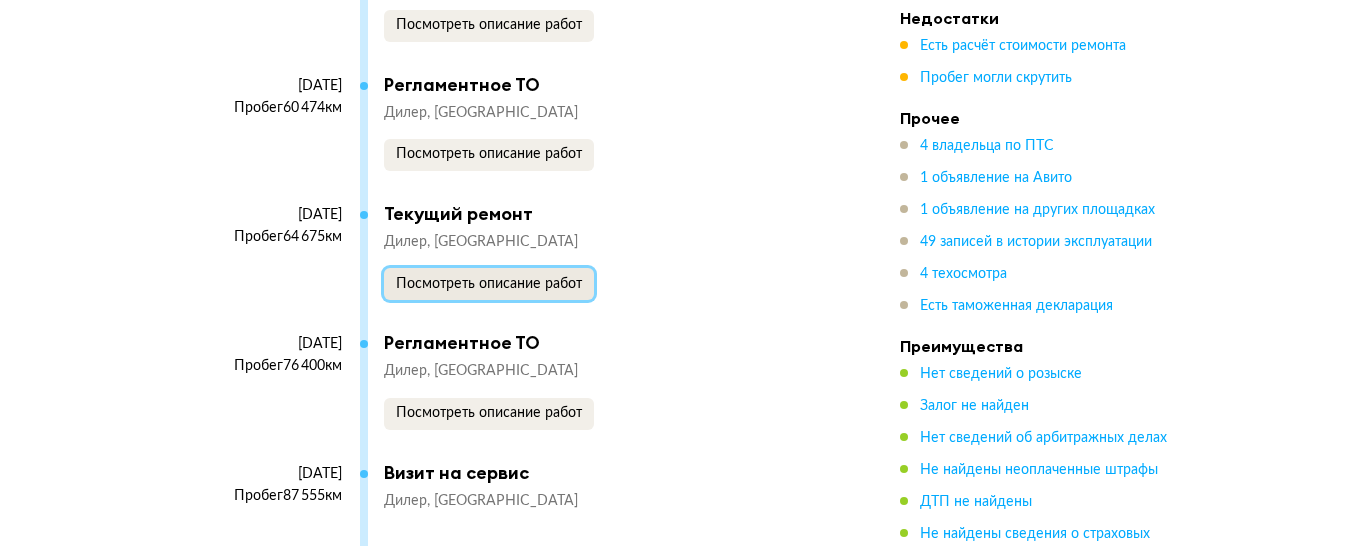 click on "Посмотреть описание работ" at bounding box center [489, 284] 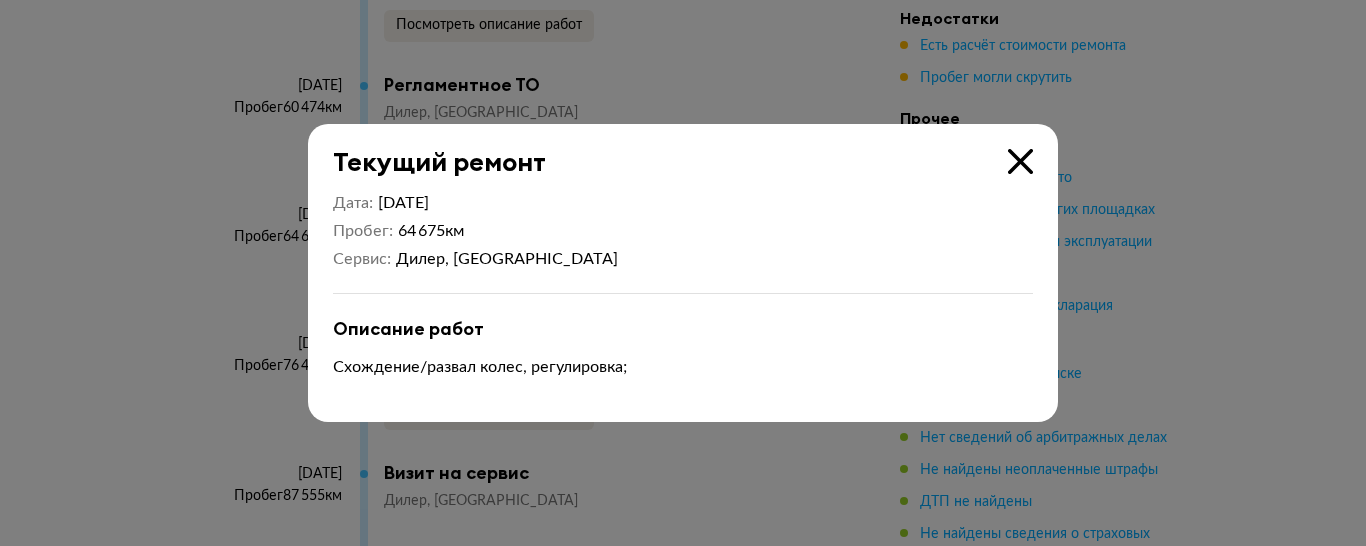 click at bounding box center (1020, 161) 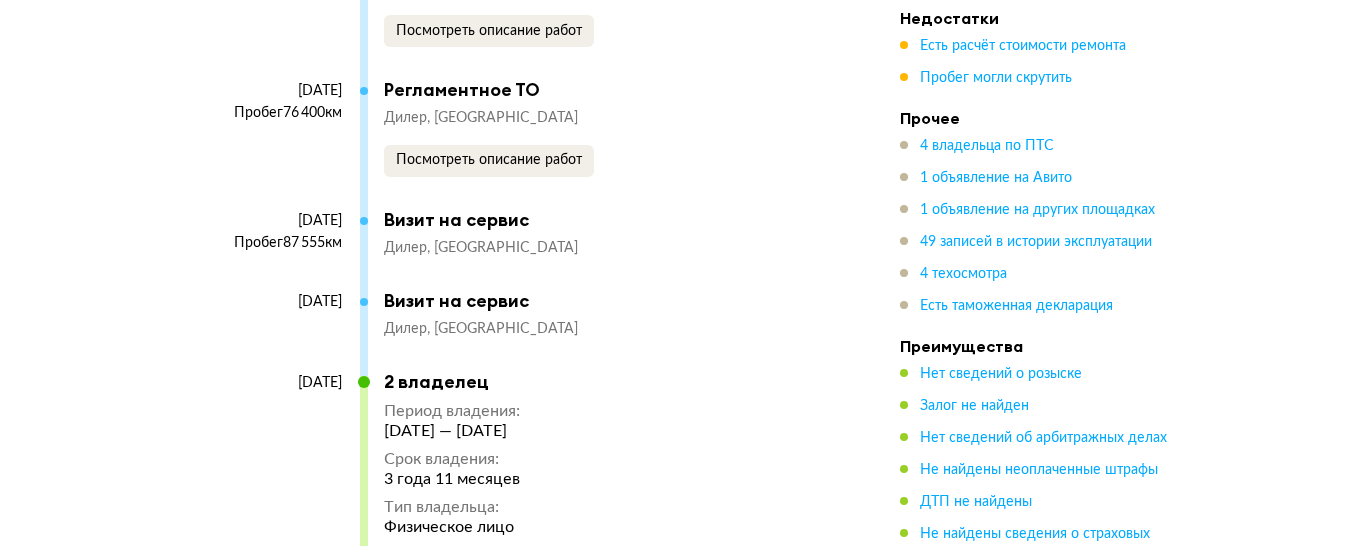 scroll, scrollTop: 7256, scrollLeft: 0, axis: vertical 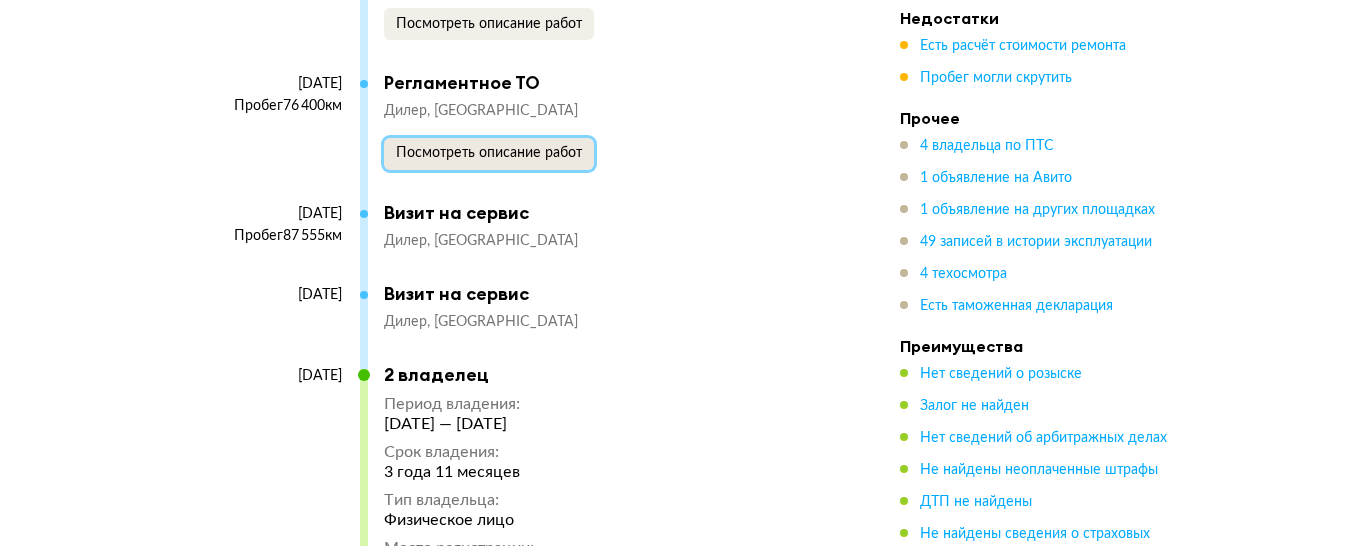 click on "Посмотреть описание работ" at bounding box center [489, 153] 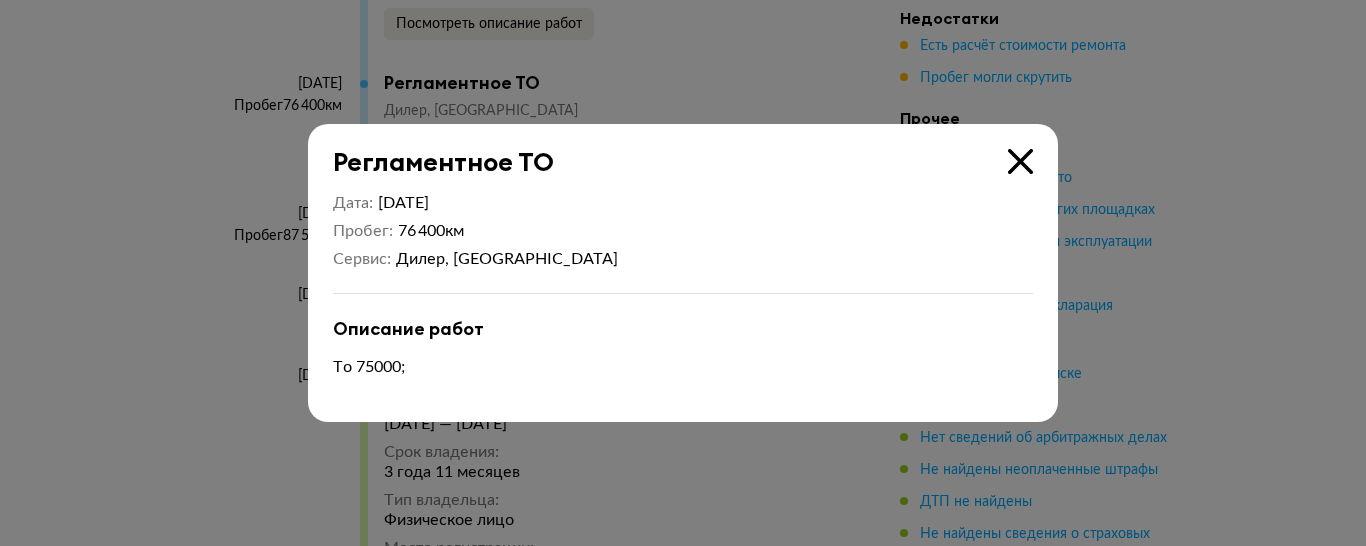 click at bounding box center (1020, 161) 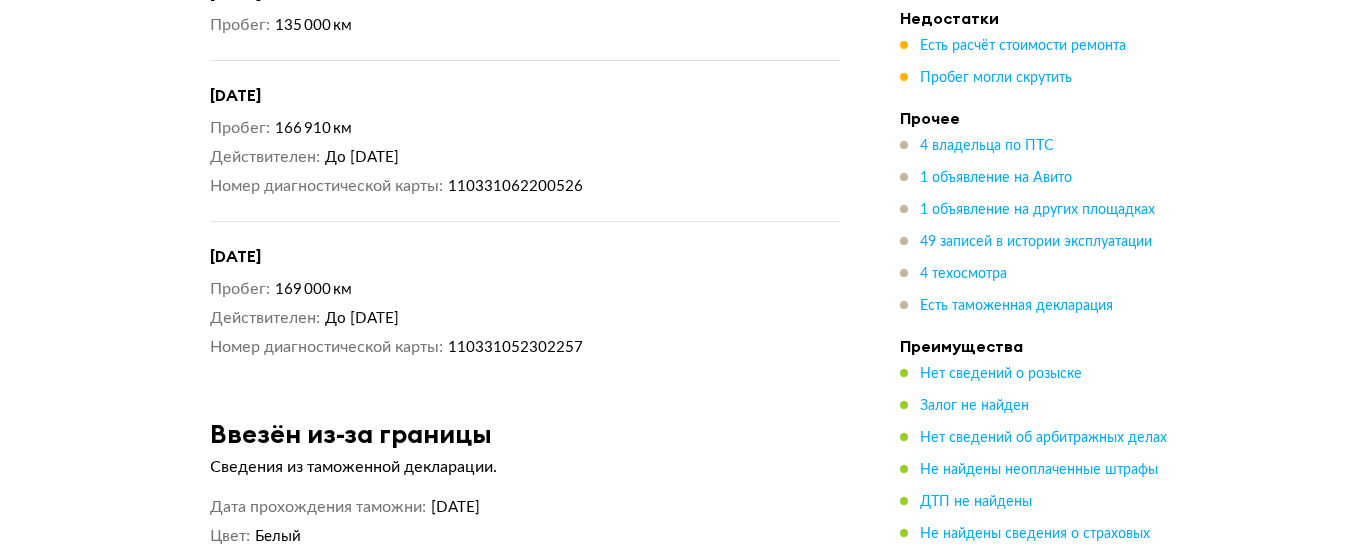 scroll, scrollTop: 13469, scrollLeft: 0, axis: vertical 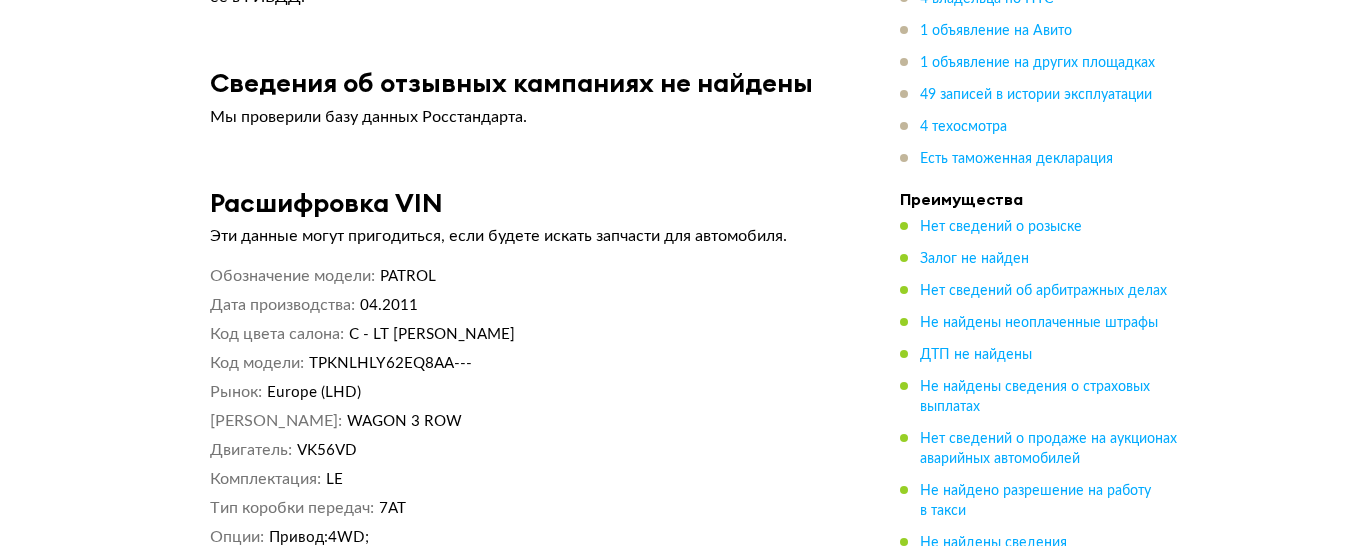 click on "Выездная диагностика Организуют просмотр, попробуют поторговаться Выгодный кредит на авто от банков Подберите кредит Спецпредложения Акции и скидки от Автотеки и партнёров Спецпредложения NISSAN PATROL Y62, 2011 Отчёт от  [DATE] Ccылка на отчёт скопирована Скачать Поделиться Ccылка на отчёт скопирована [DATE] + 11 Рекомендация Идёт анализ данных... Когда мы получим информацию по всем пунктам, искусственный интеллект даст рекомендацию: стоит ли ехать на осмотр автомобиля. Покажите детали Госномер О721КХ124 VIN [US_VEHICLE_IDENTIFICATION_NUMBER] Номер кузова [US_VEHICLE_IDENTIFICATION_NUMBER] 032736А ." at bounding box center (683, -6275) 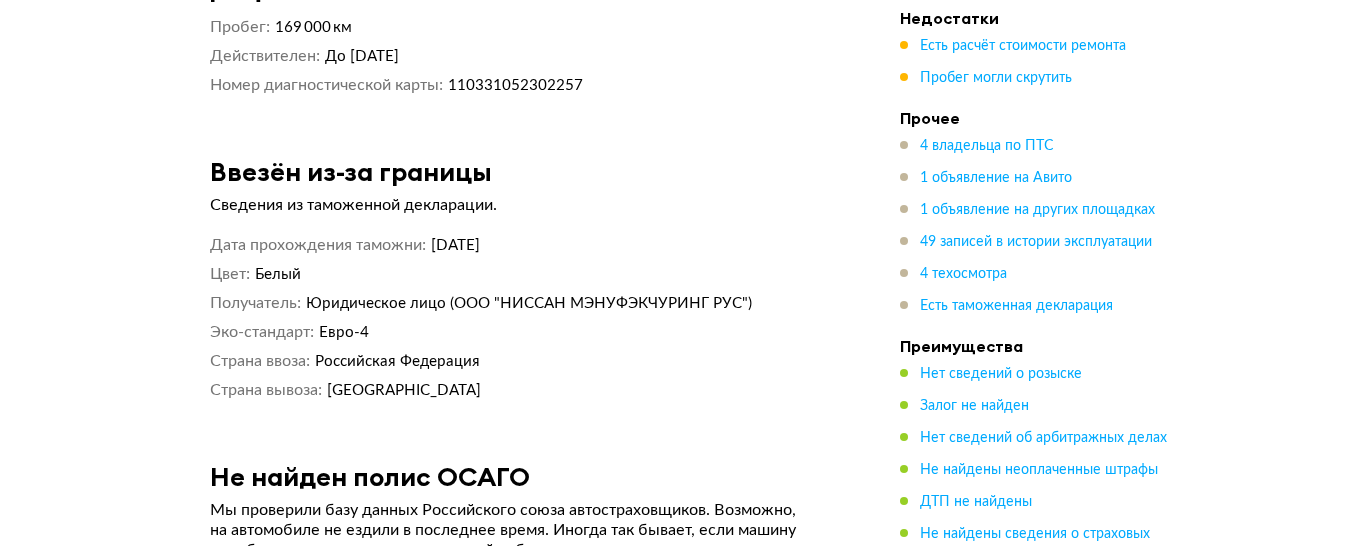scroll, scrollTop: 13480, scrollLeft: 0, axis: vertical 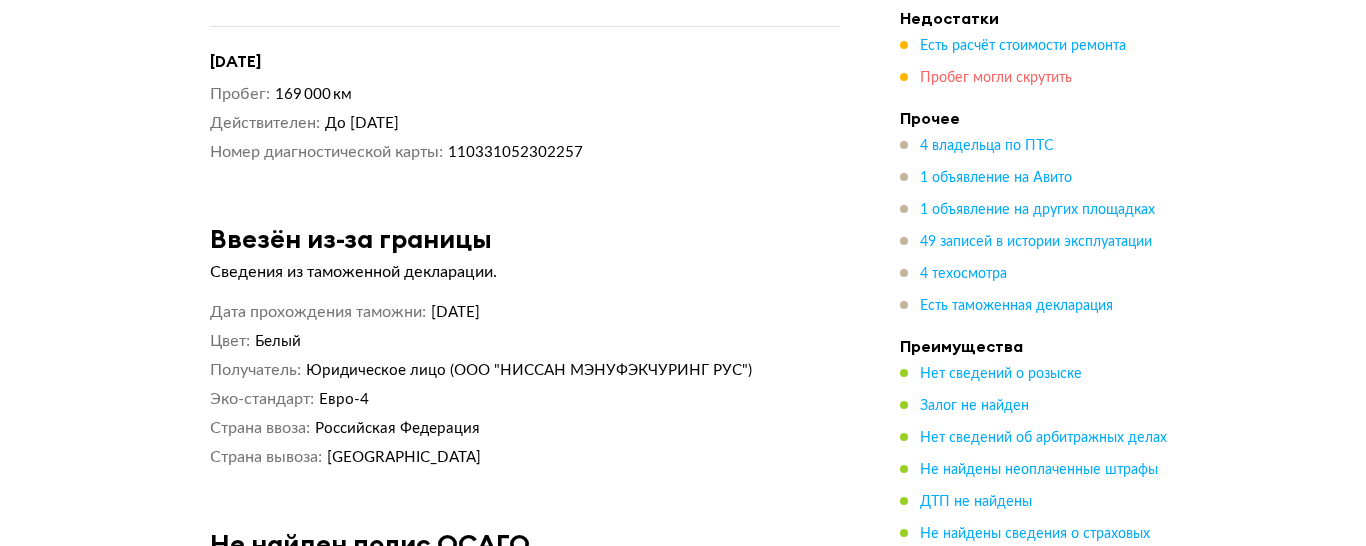 click on "Пробег могли скрутить" at bounding box center [996, 78] 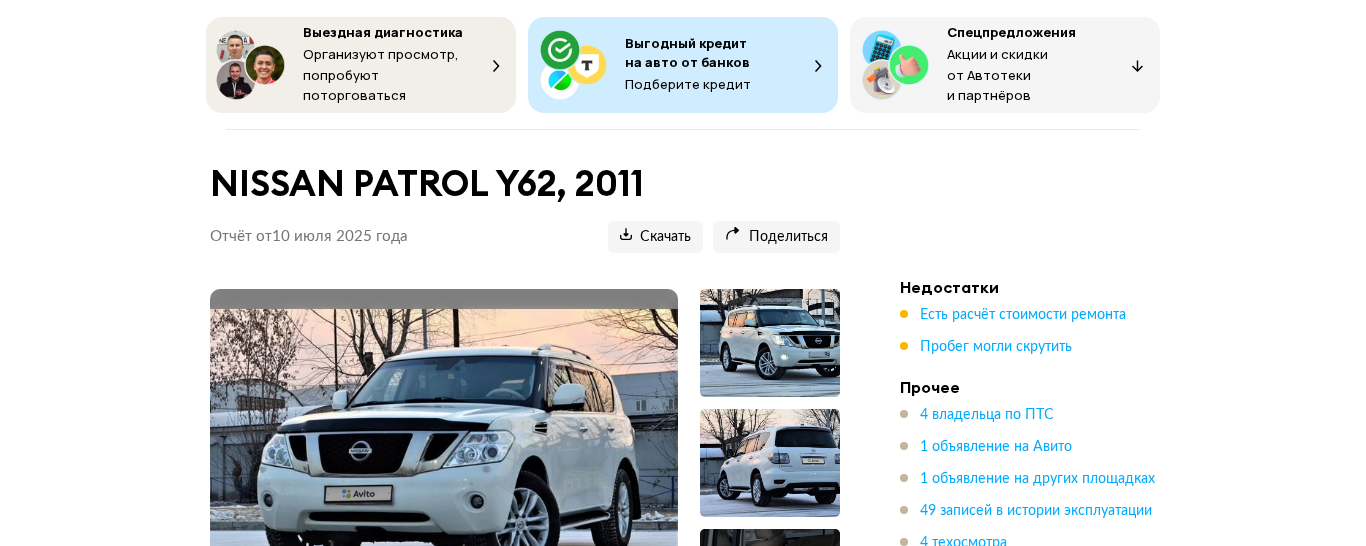 scroll, scrollTop: 0, scrollLeft: 0, axis: both 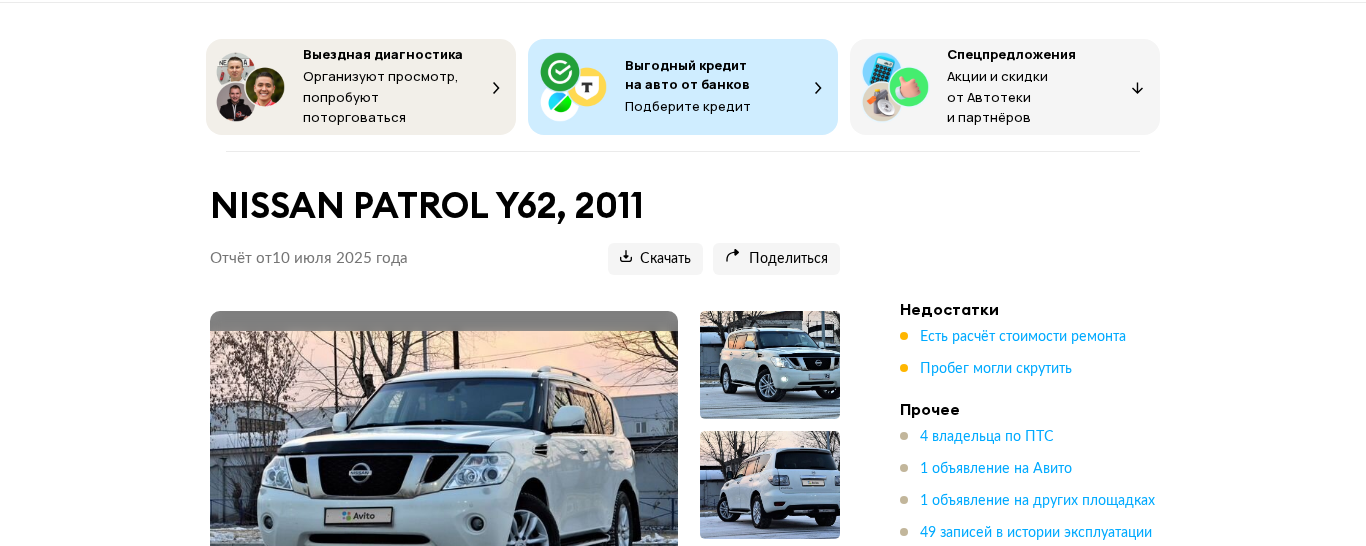 click at bounding box center [444, 485] 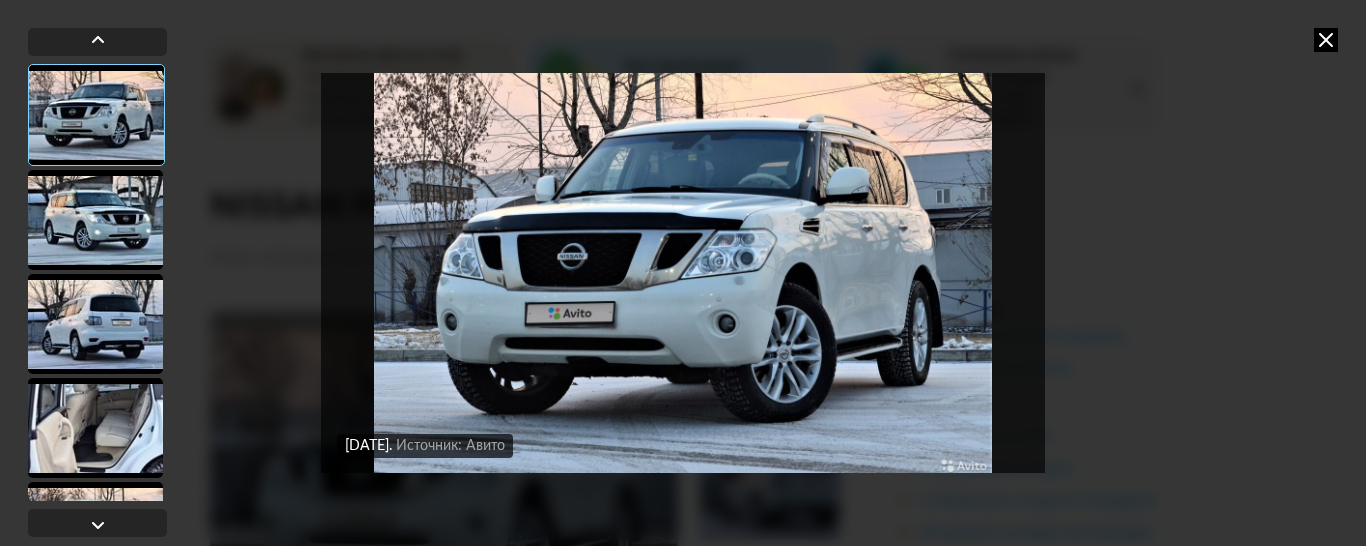 click at bounding box center [95, 220] 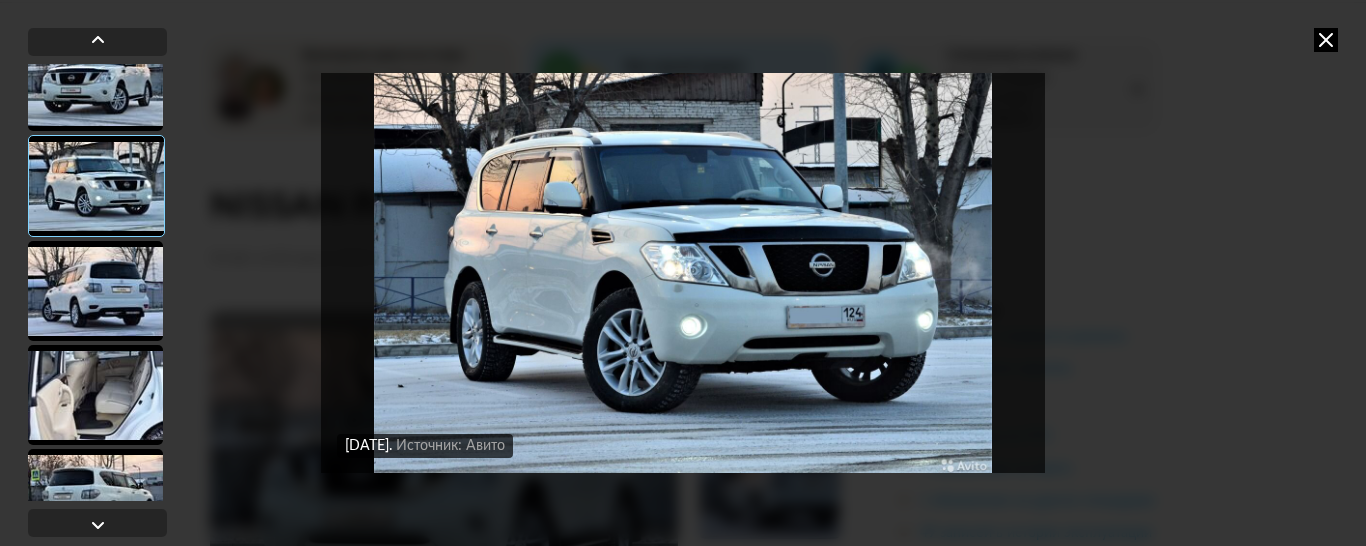 scroll, scrollTop: 40, scrollLeft: 0, axis: vertical 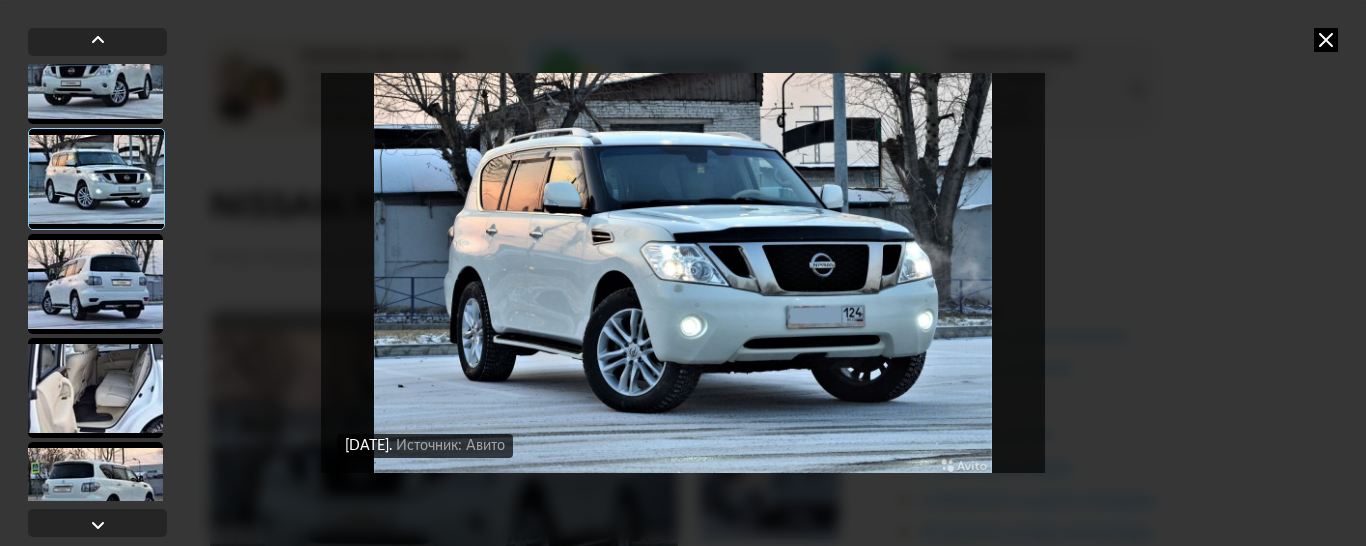 click at bounding box center (95, 284) 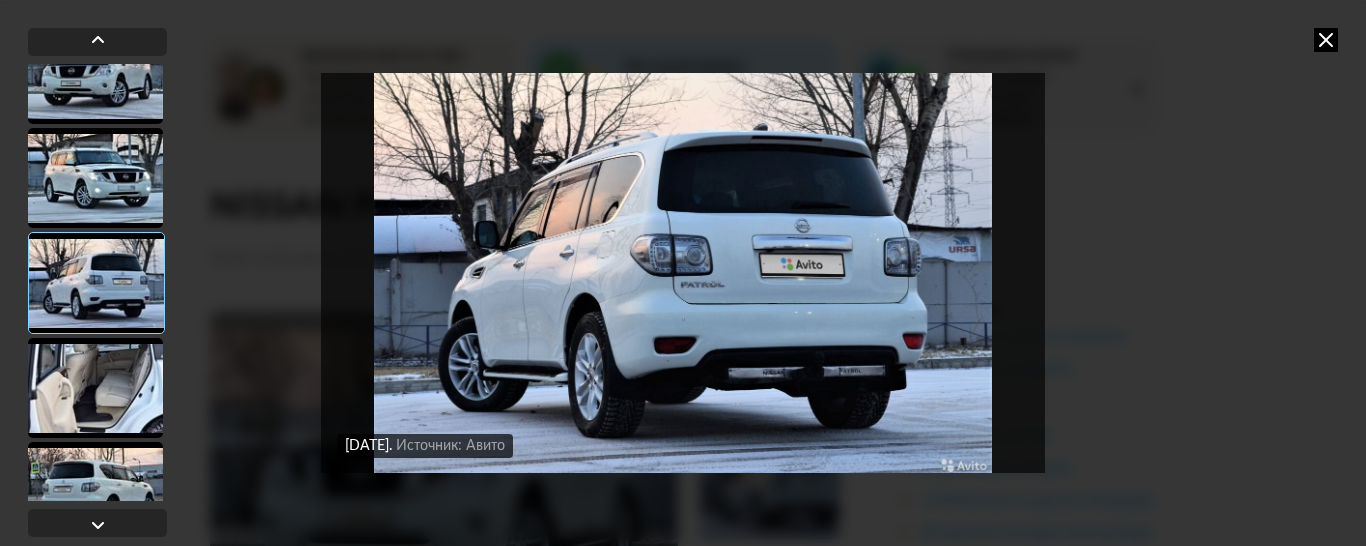 click at bounding box center (95, 388) 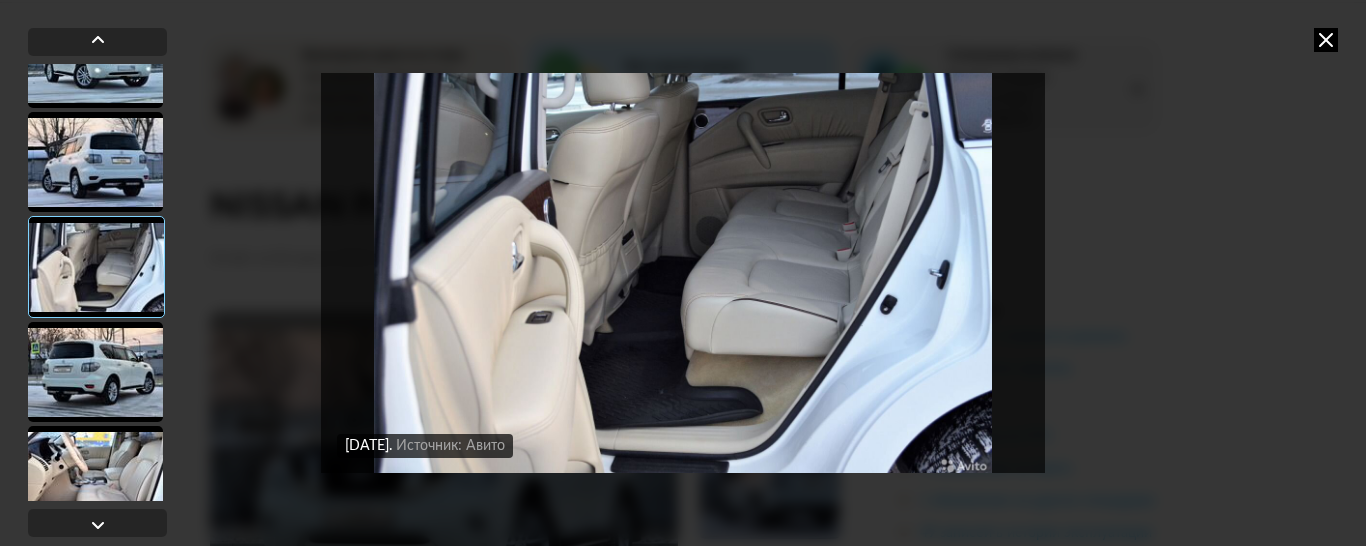 scroll, scrollTop: 158, scrollLeft: 0, axis: vertical 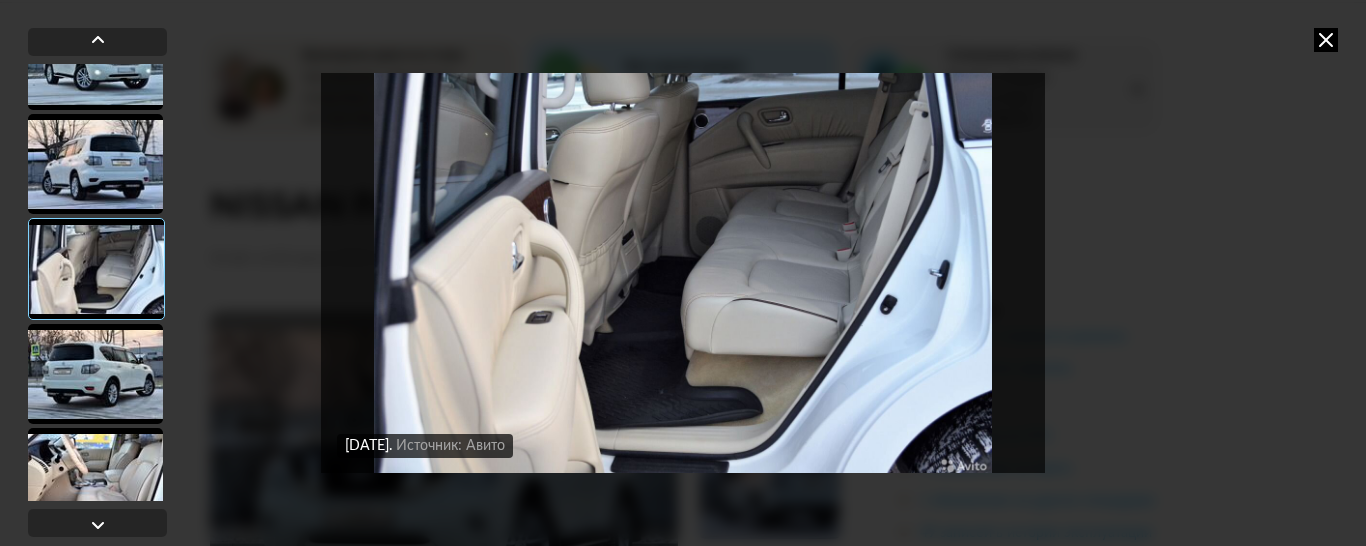 click at bounding box center [95, 374] 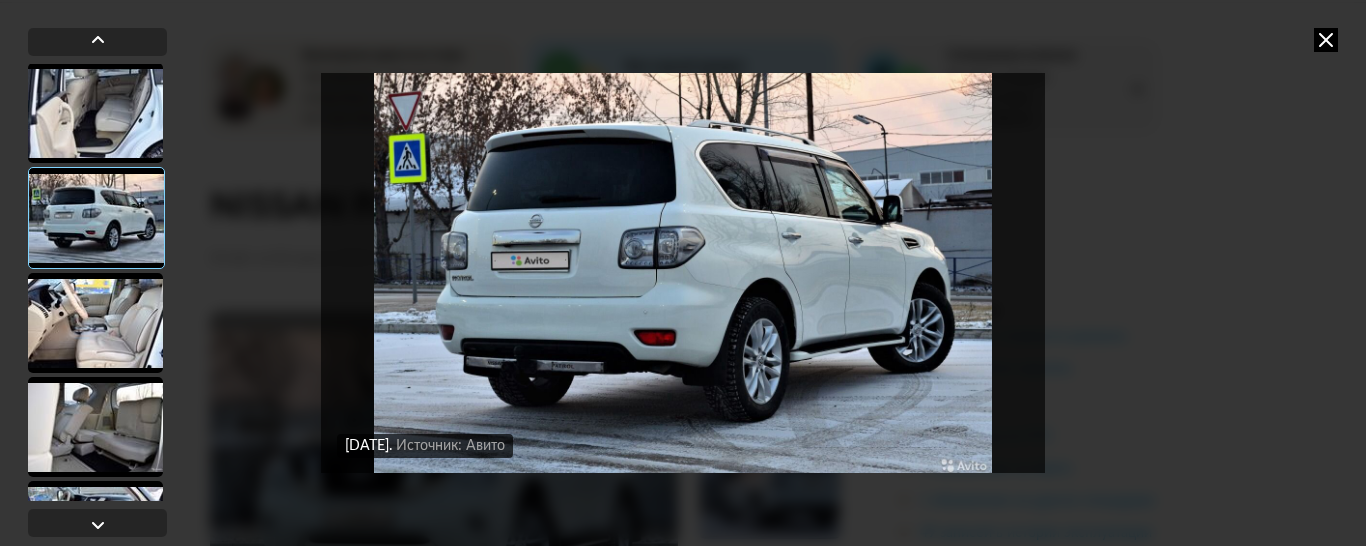 scroll, scrollTop: 330, scrollLeft: 0, axis: vertical 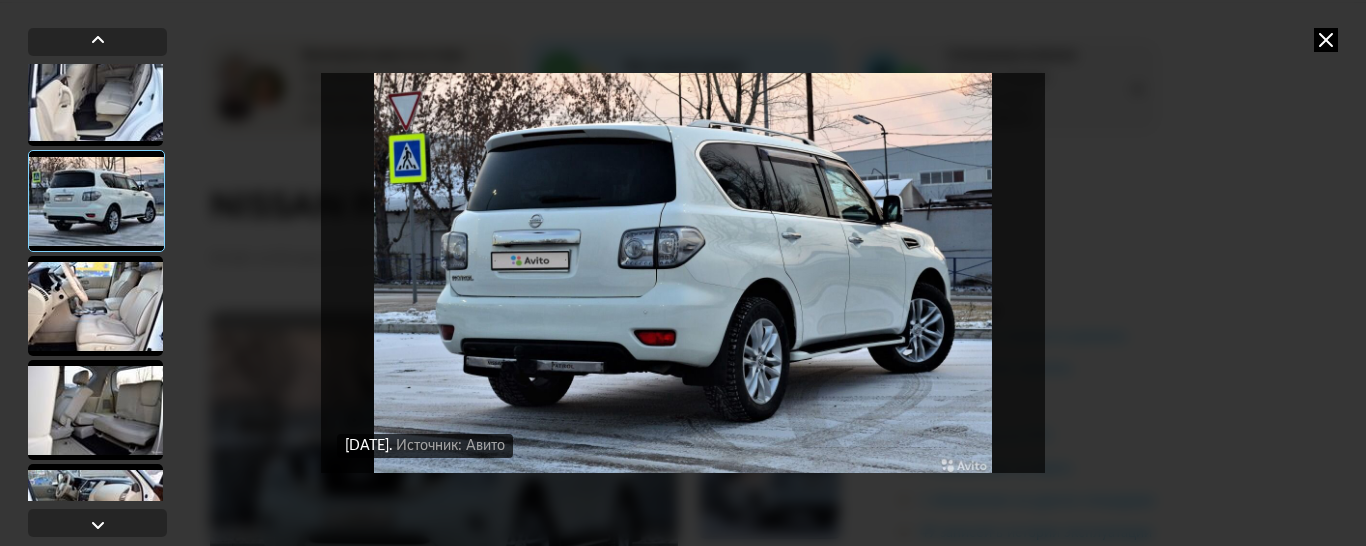 click at bounding box center [95, 306] 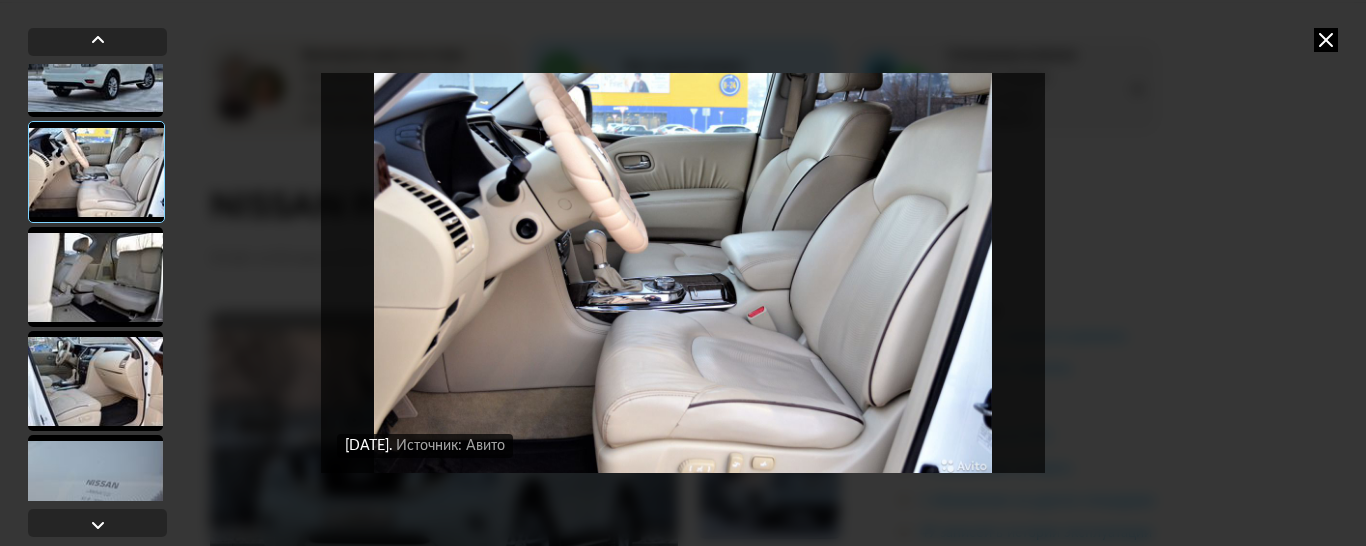 scroll, scrollTop: 467, scrollLeft: 0, axis: vertical 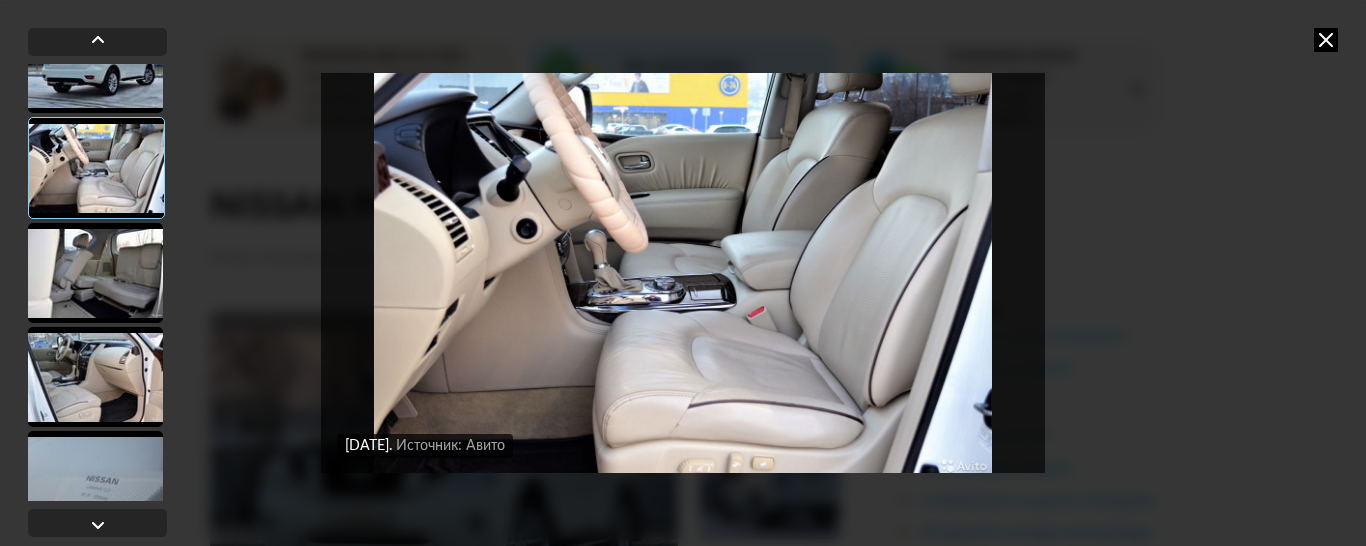 click at bounding box center (95, 273) 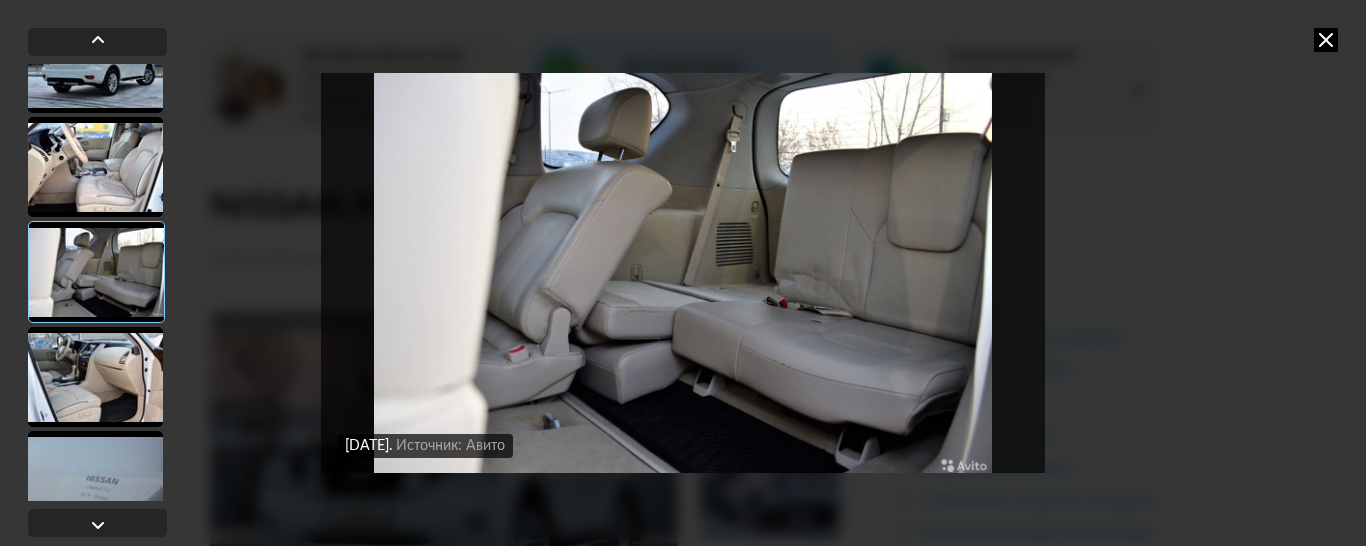 click at bounding box center (95, 377) 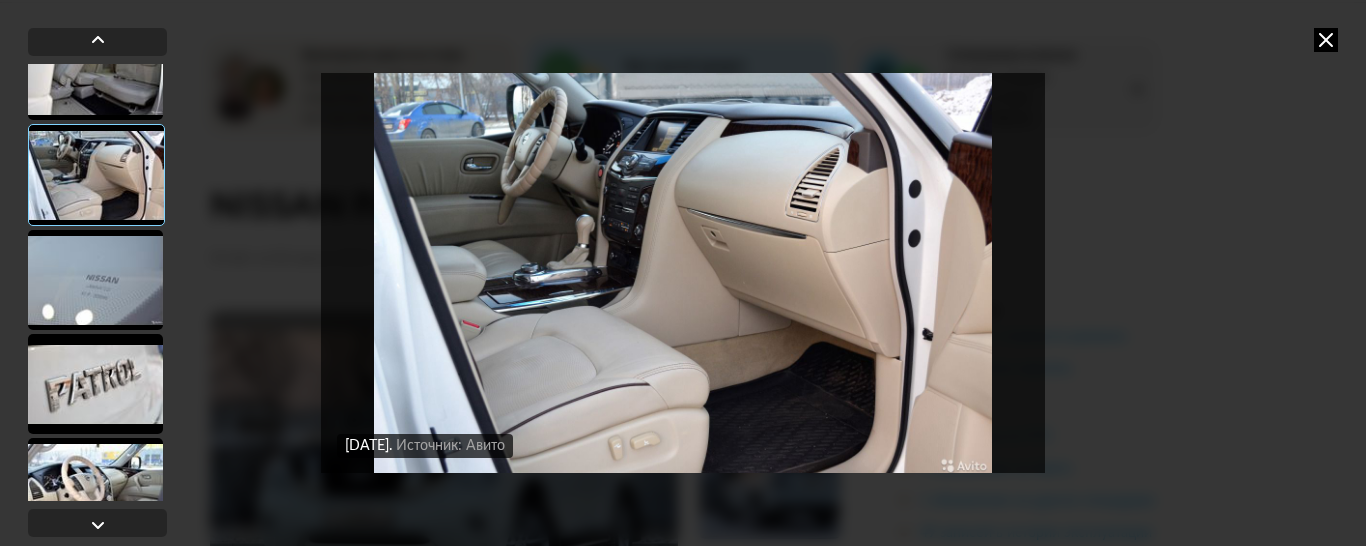 scroll, scrollTop: 704, scrollLeft: 0, axis: vertical 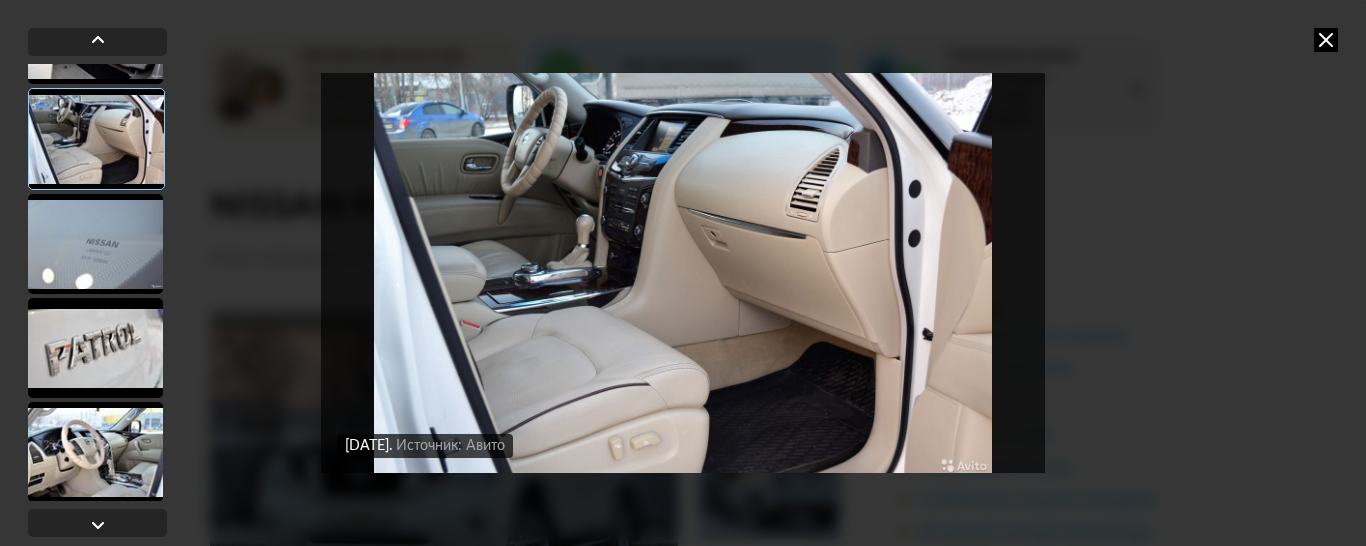 click at bounding box center [95, 348] 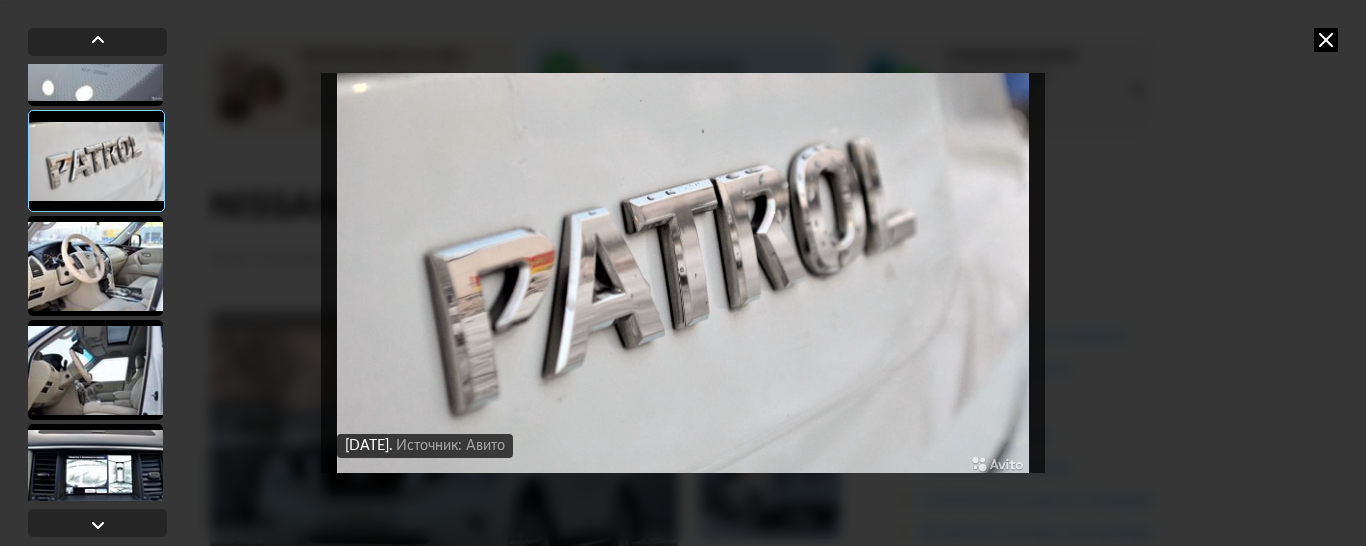 scroll, scrollTop: 887, scrollLeft: 0, axis: vertical 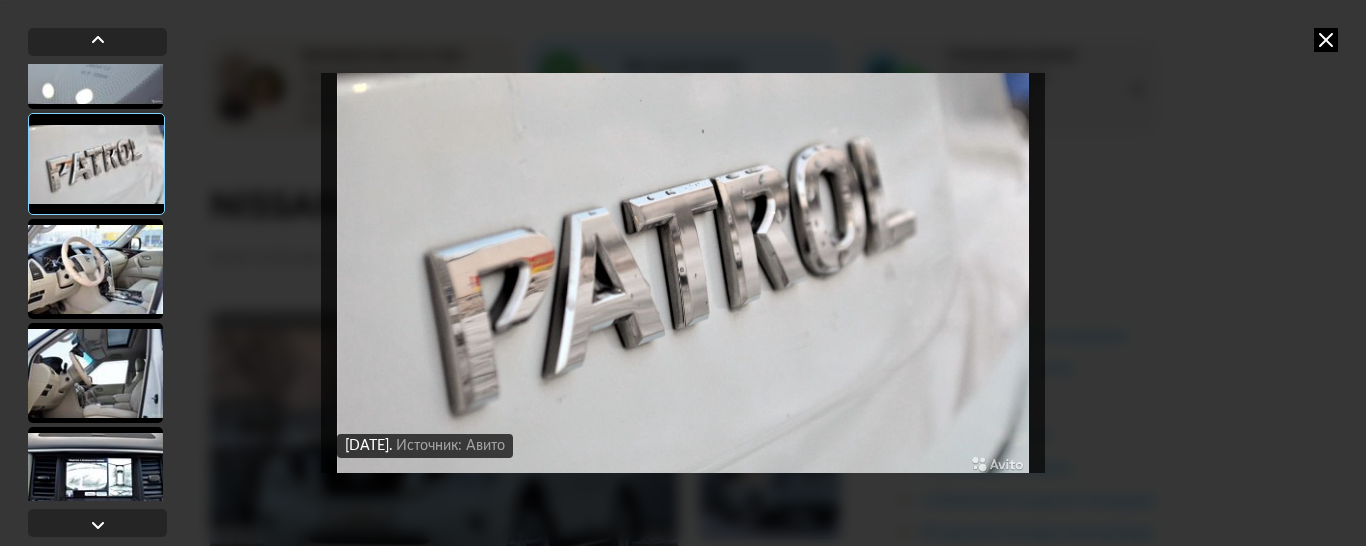 click at bounding box center [95, 269] 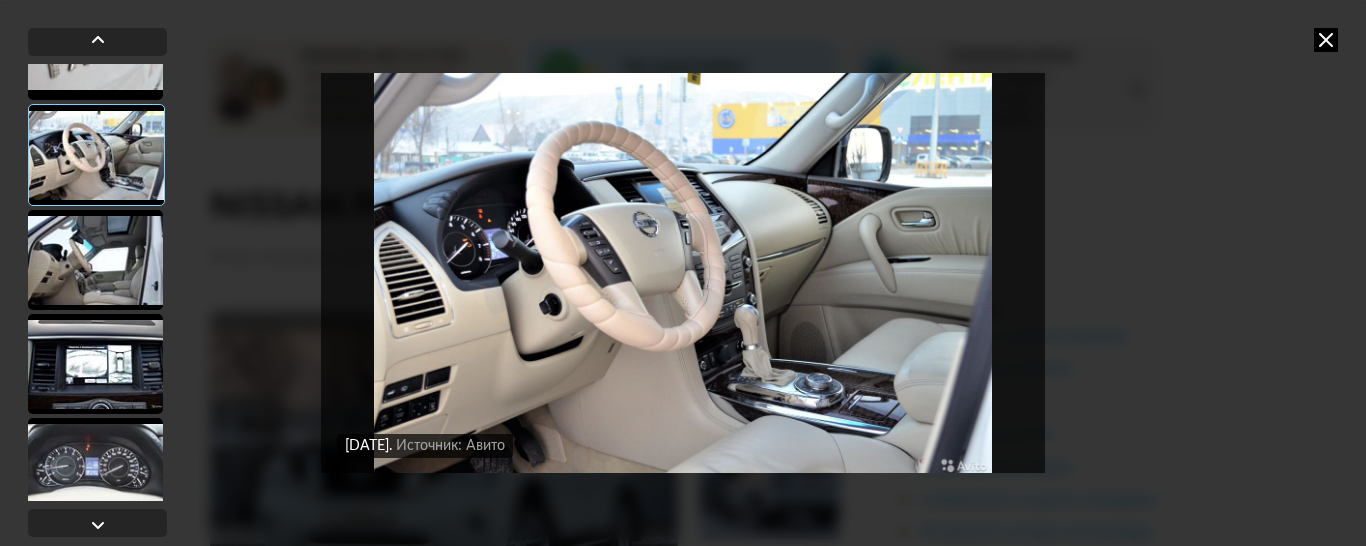 scroll, scrollTop: 1007, scrollLeft: 0, axis: vertical 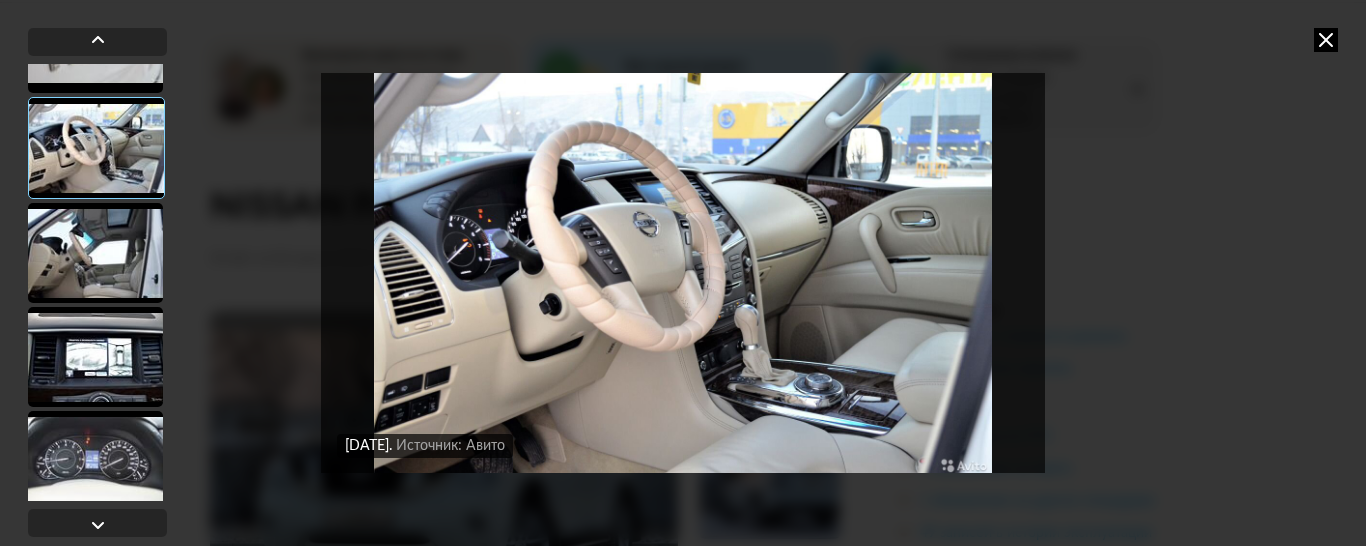 click at bounding box center [95, 253] 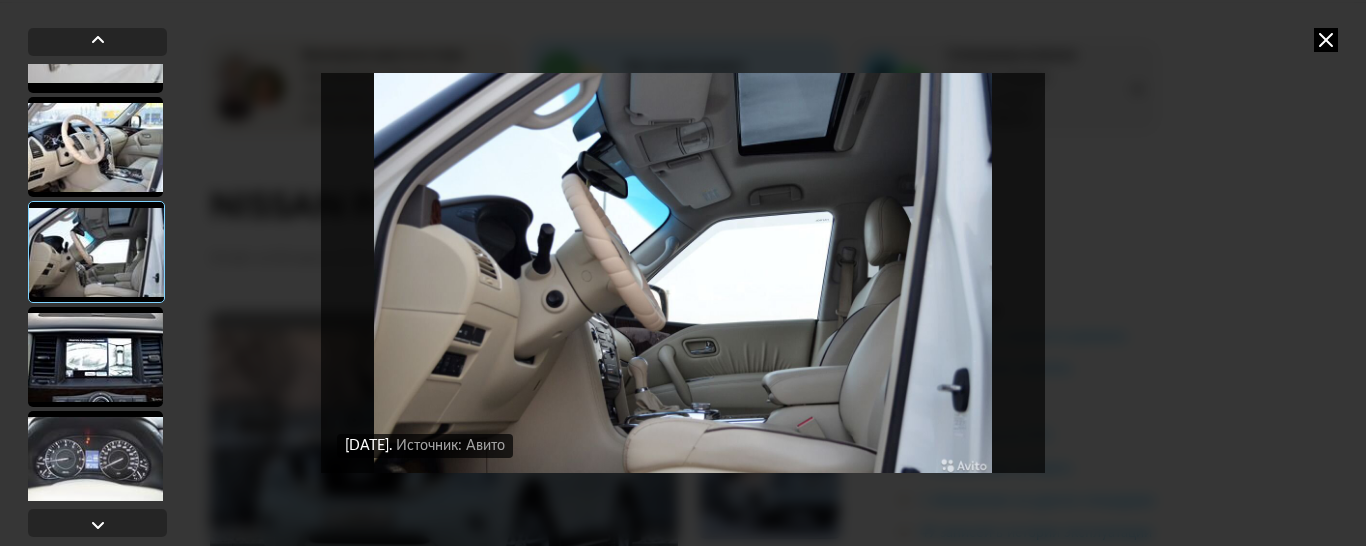 click at bounding box center [95, 357] 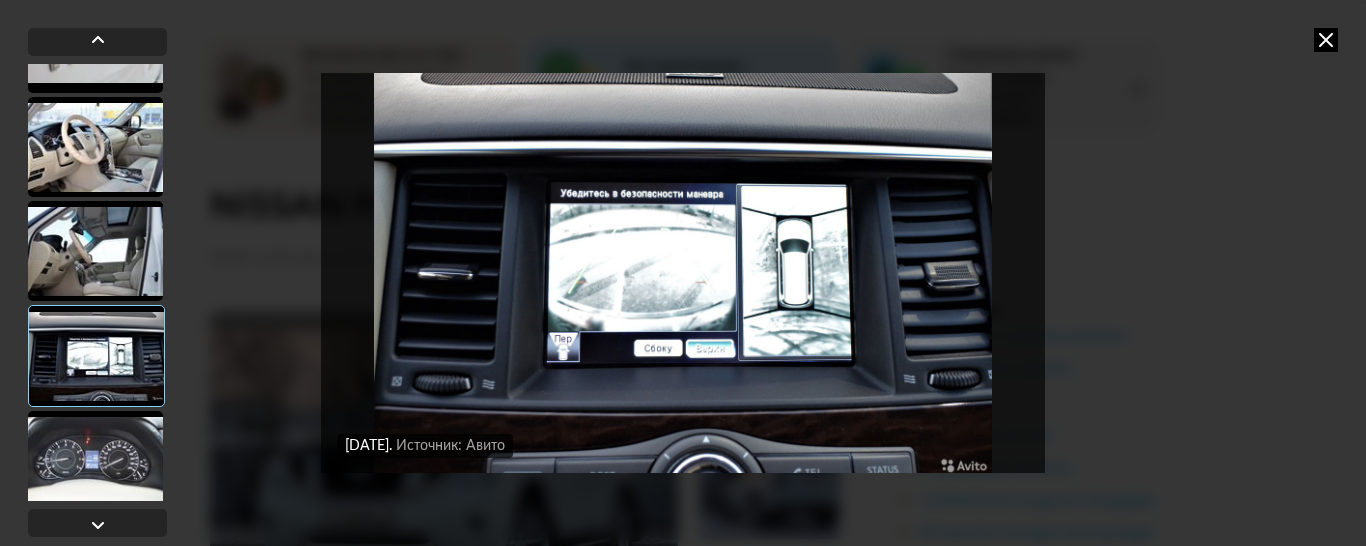 scroll, scrollTop: 1021, scrollLeft: 0, axis: vertical 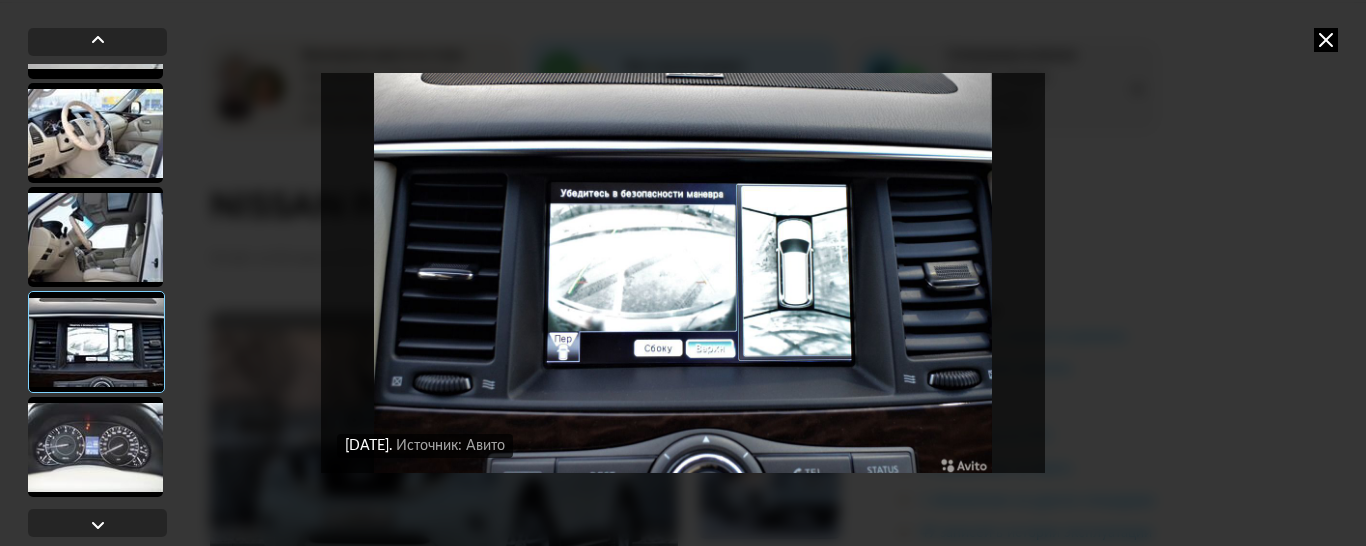 click at bounding box center (95, 447) 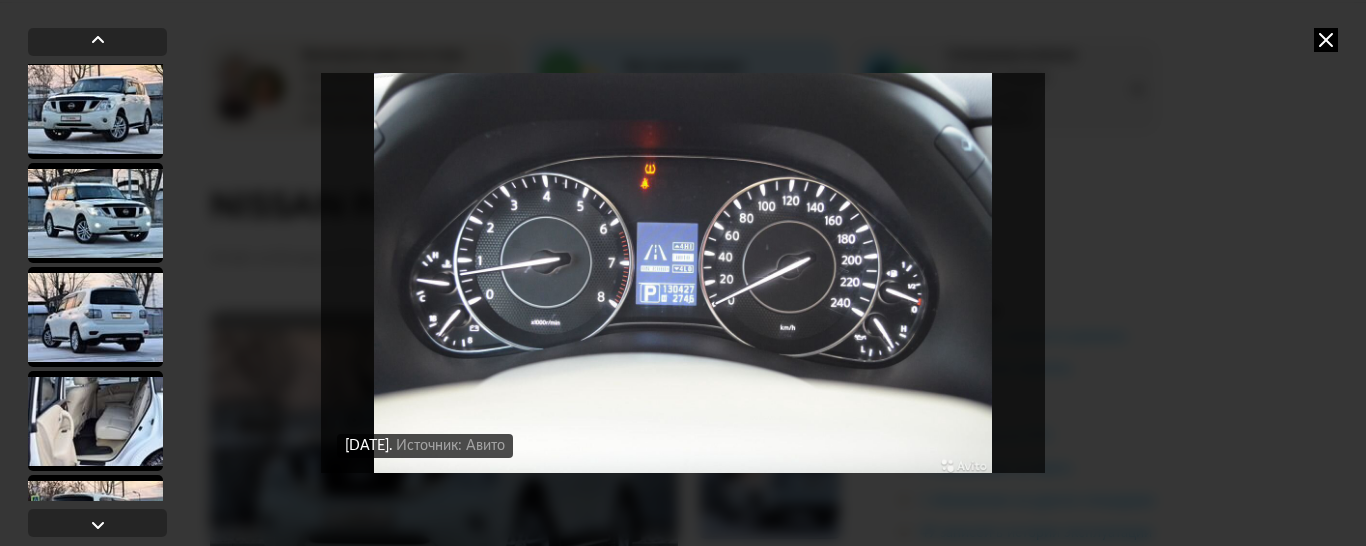 scroll, scrollTop: 0, scrollLeft: 0, axis: both 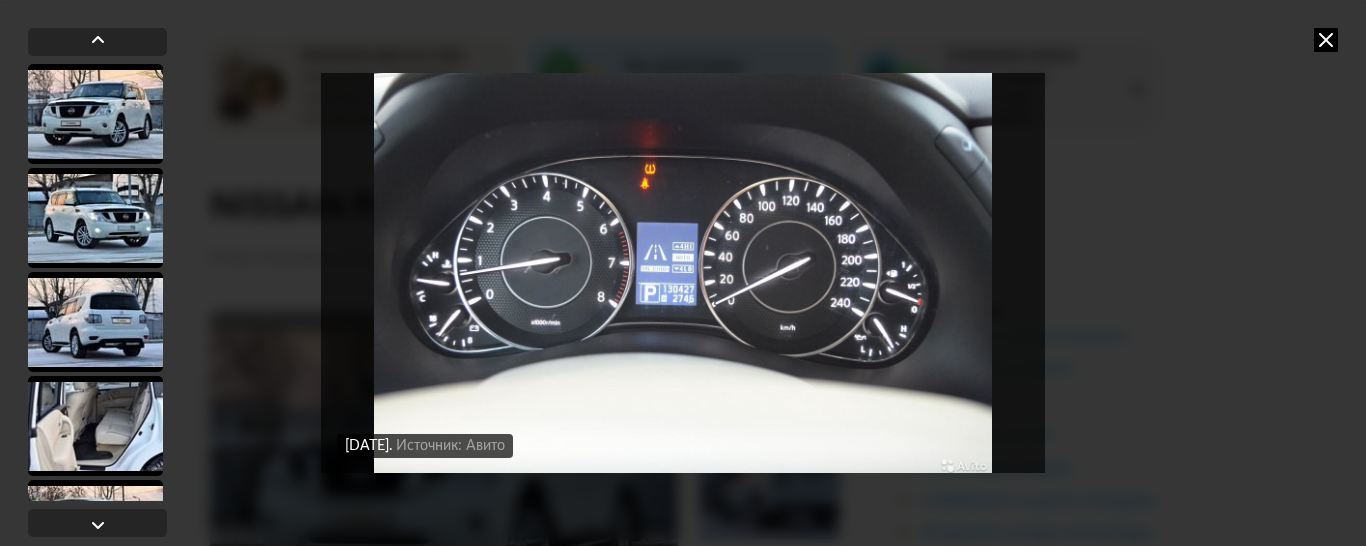 click at bounding box center [1326, 40] 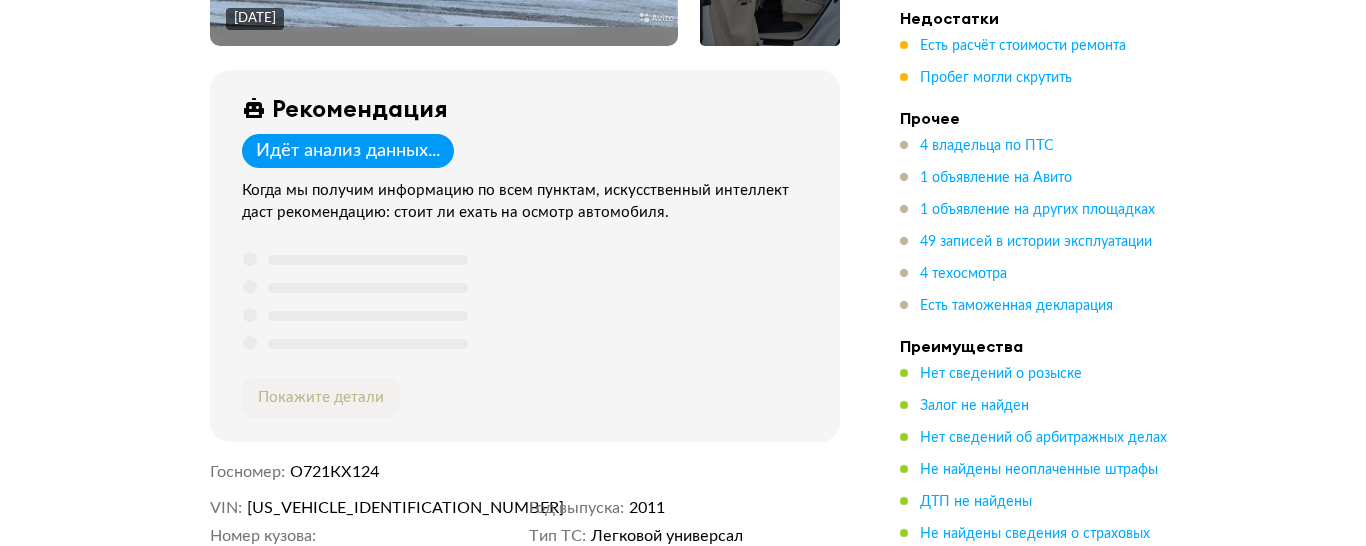 scroll, scrollTop: 704, scrollLeft: 0, axis: vertical 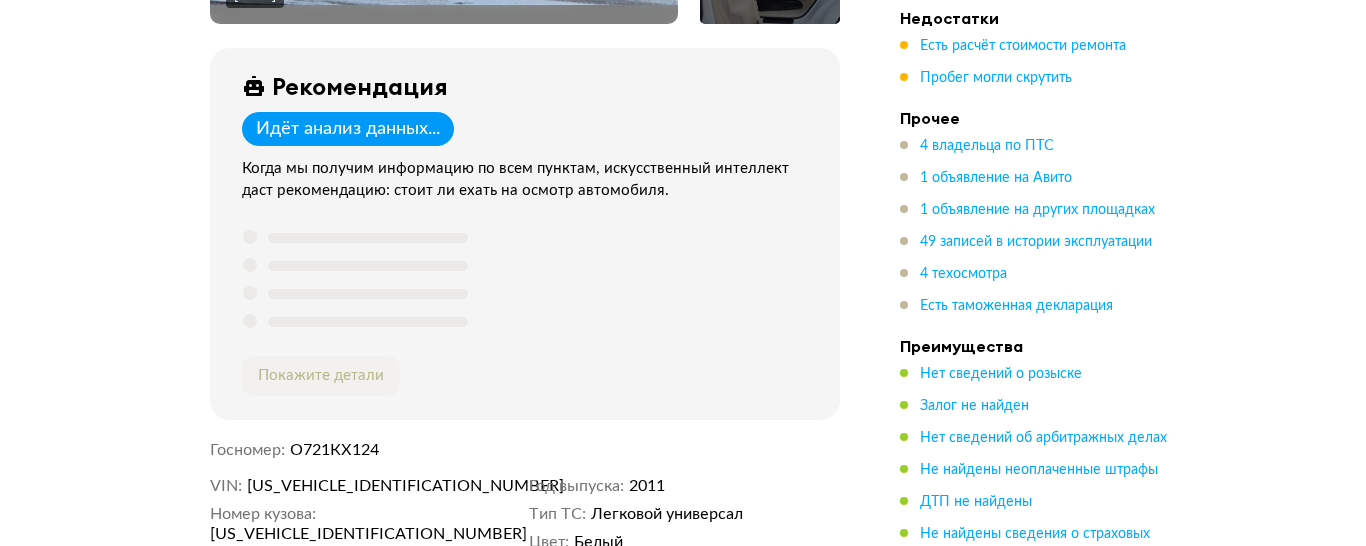 click on "Идёт анализ данных..." at bounding box center (348, 129) 